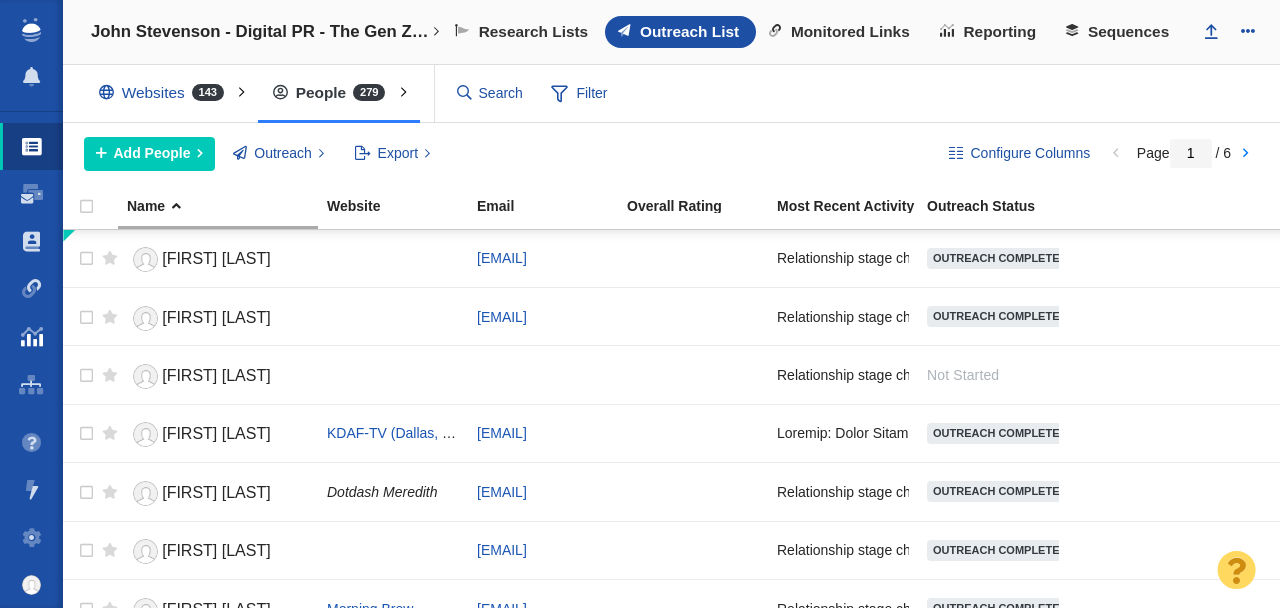 scroll, scrollTop: 0, scrollLeft: 0, axis: both 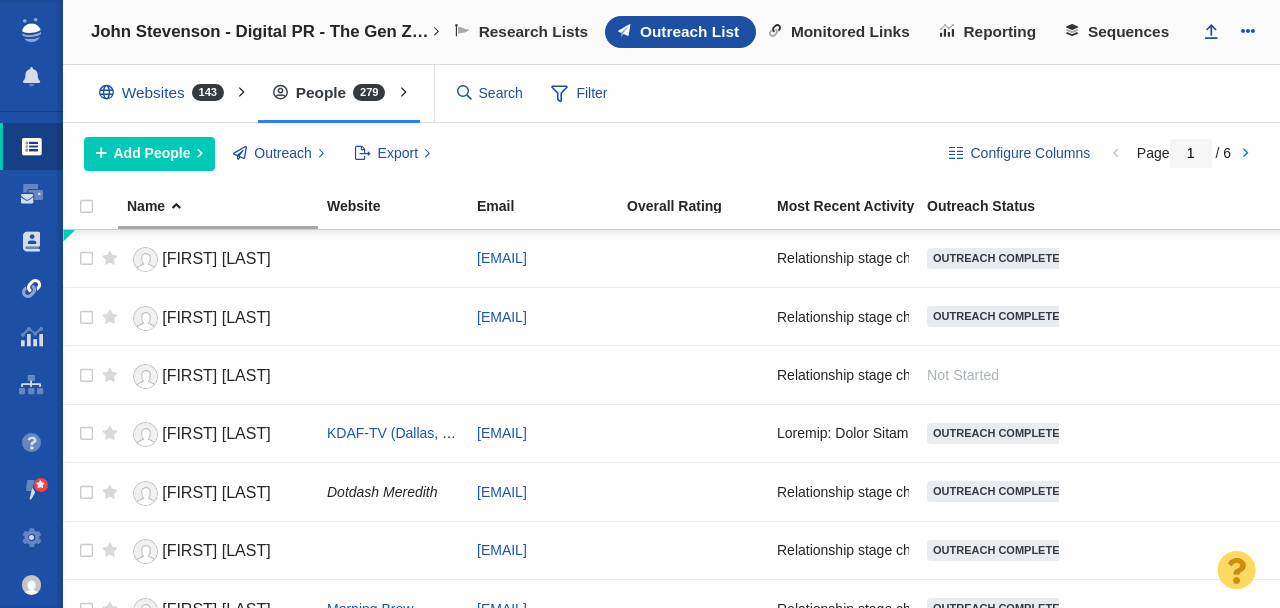 click at bounding box center [32, 289] 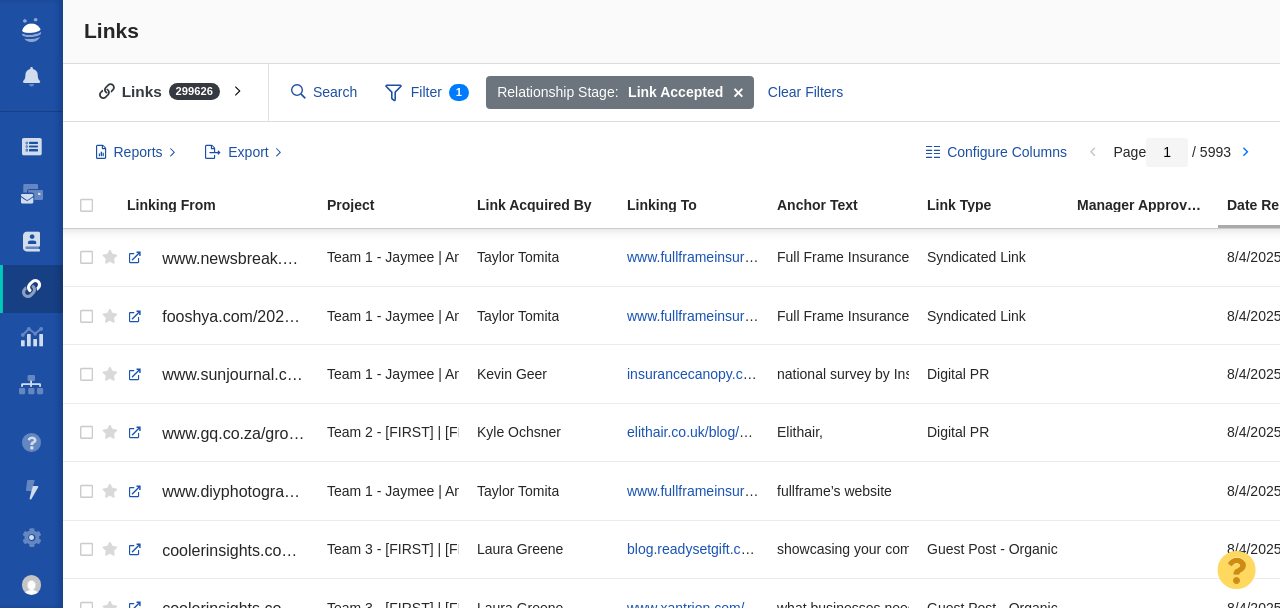scroll, scrollTop: 0, scrollLeft: 0, axis: both 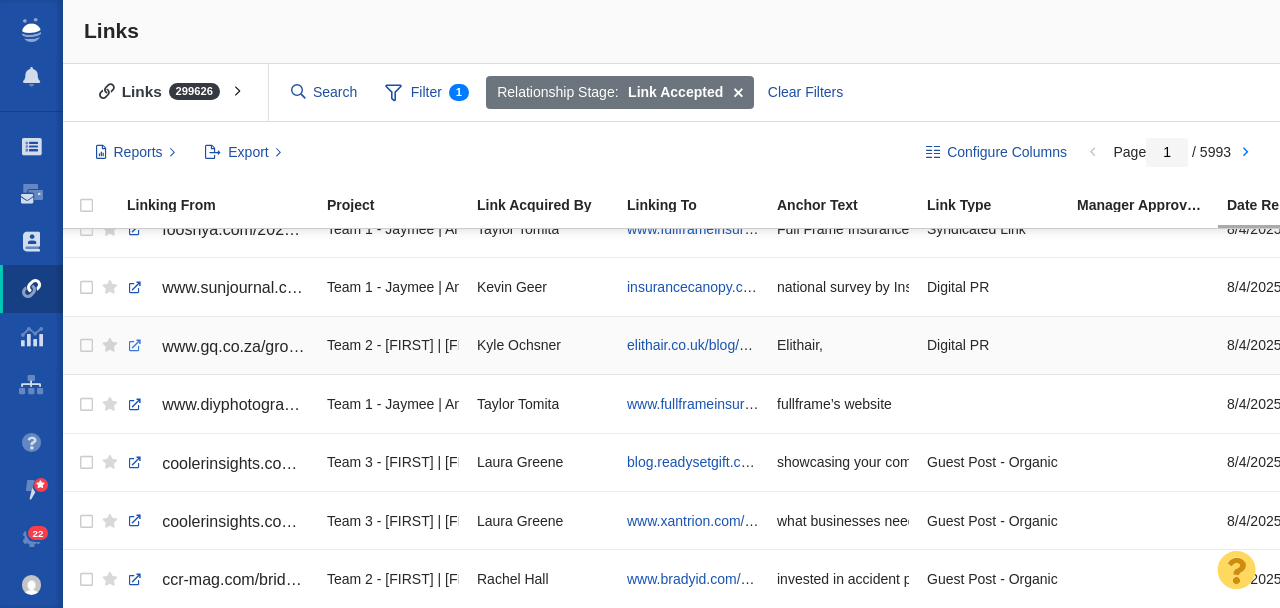 click at bounding box center [135, 346] 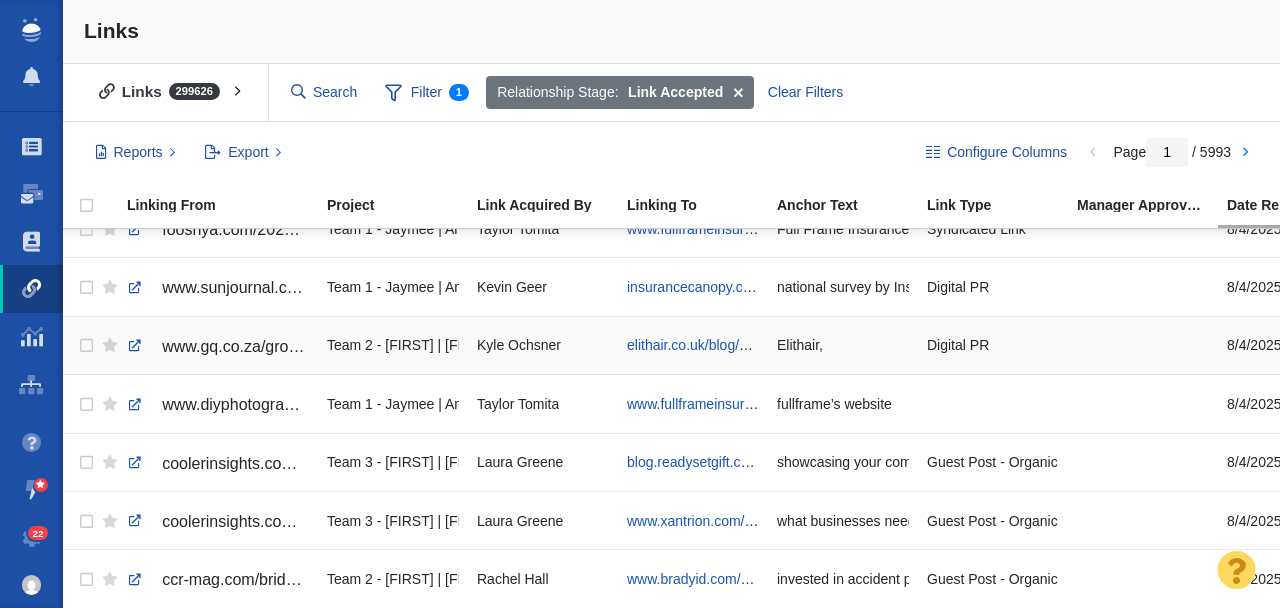 scroll, scrollTop: 87, scrollLeft: 122, axis: both 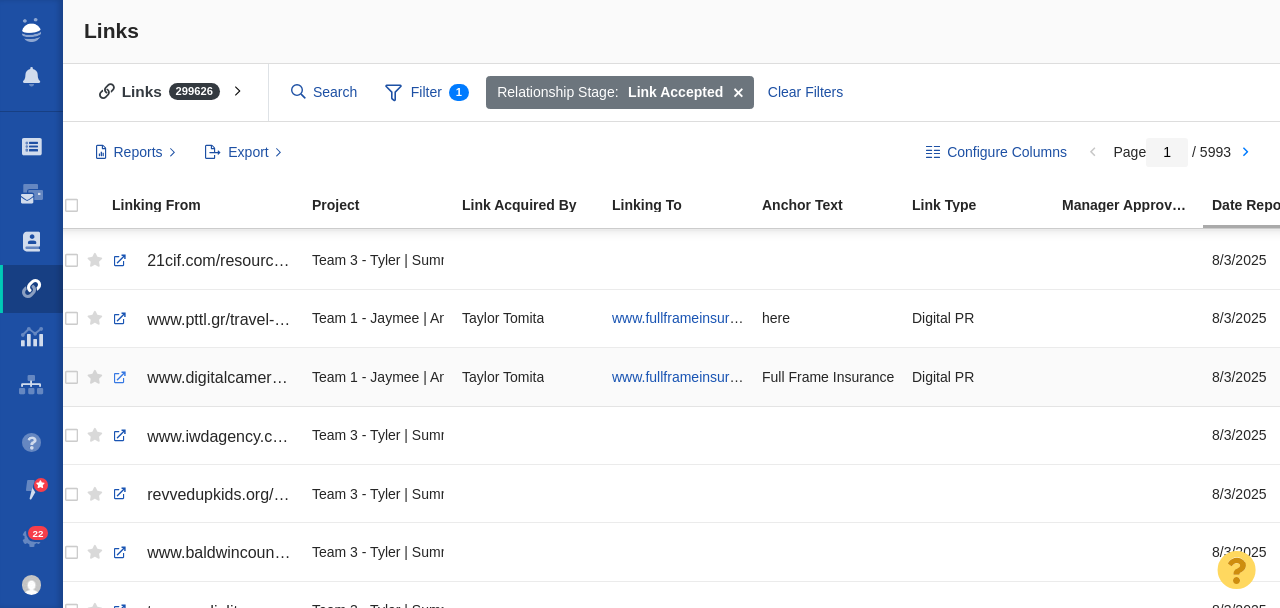 click at bounding box center (120, 378) 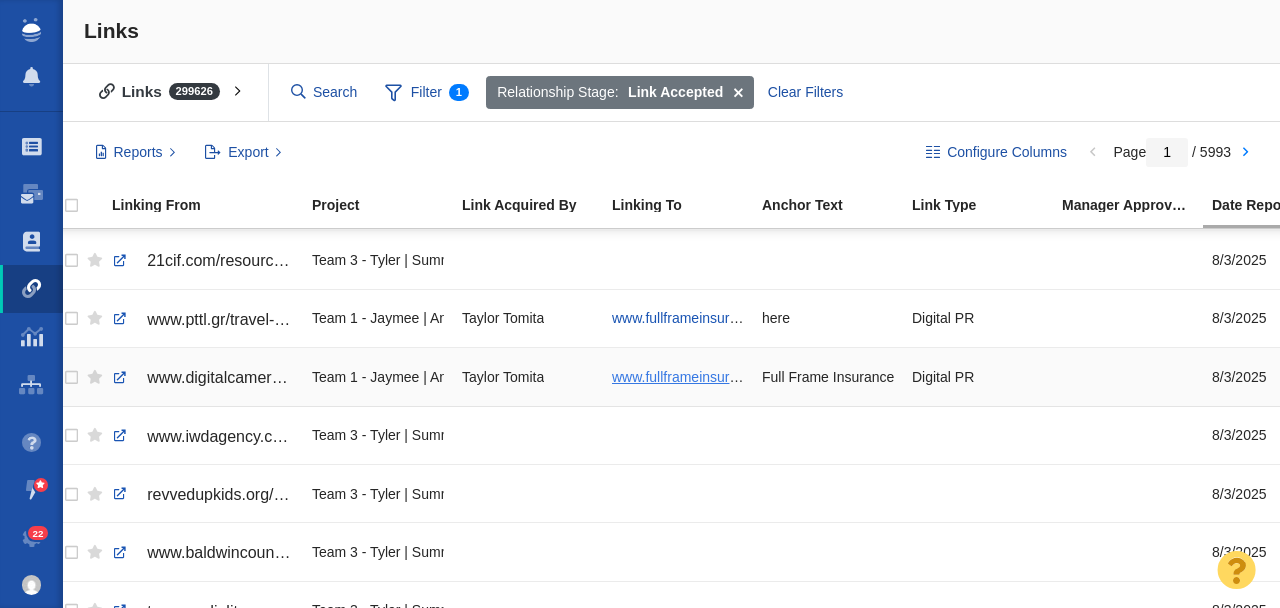 click on "www.fullframeinsurance.com/how-photos-shape-travel-plans" at bounding box center [799, 377] 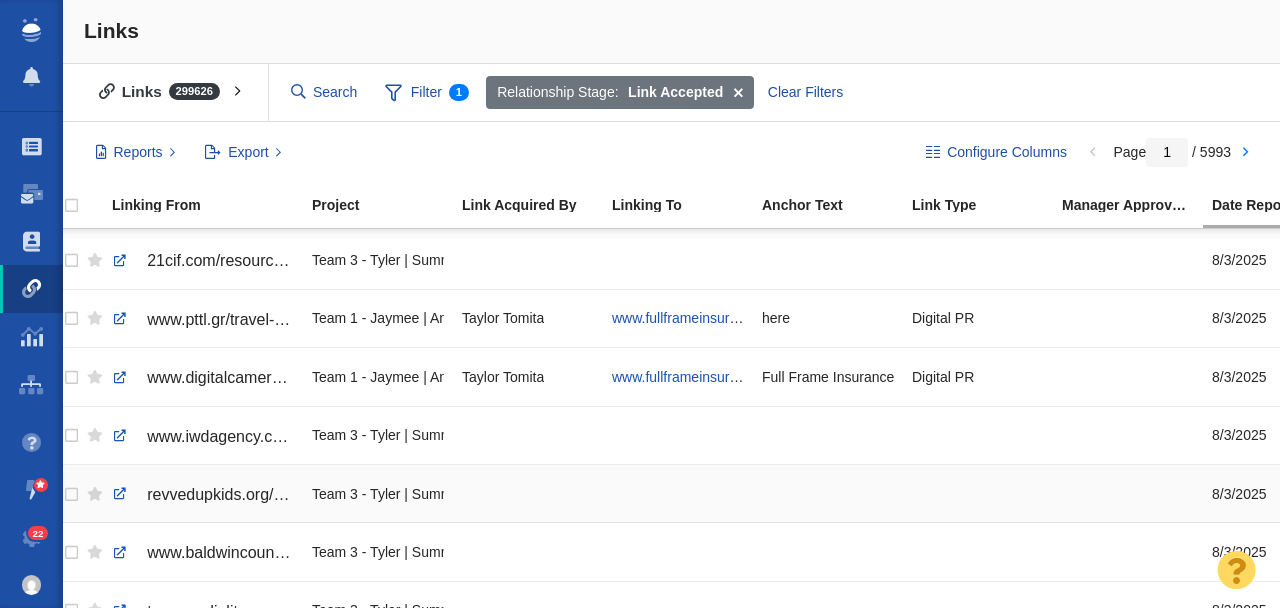 scroll, scrollTop: 1457, scrollLeft: 87, axis: both 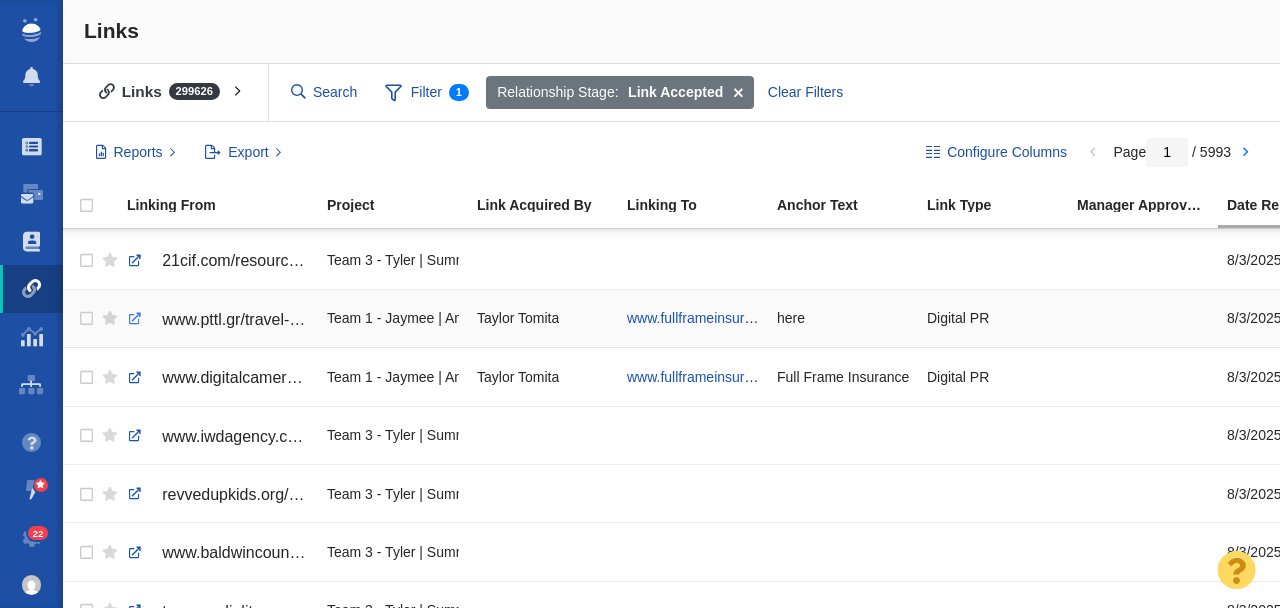 click at bounding box center [135, 319] 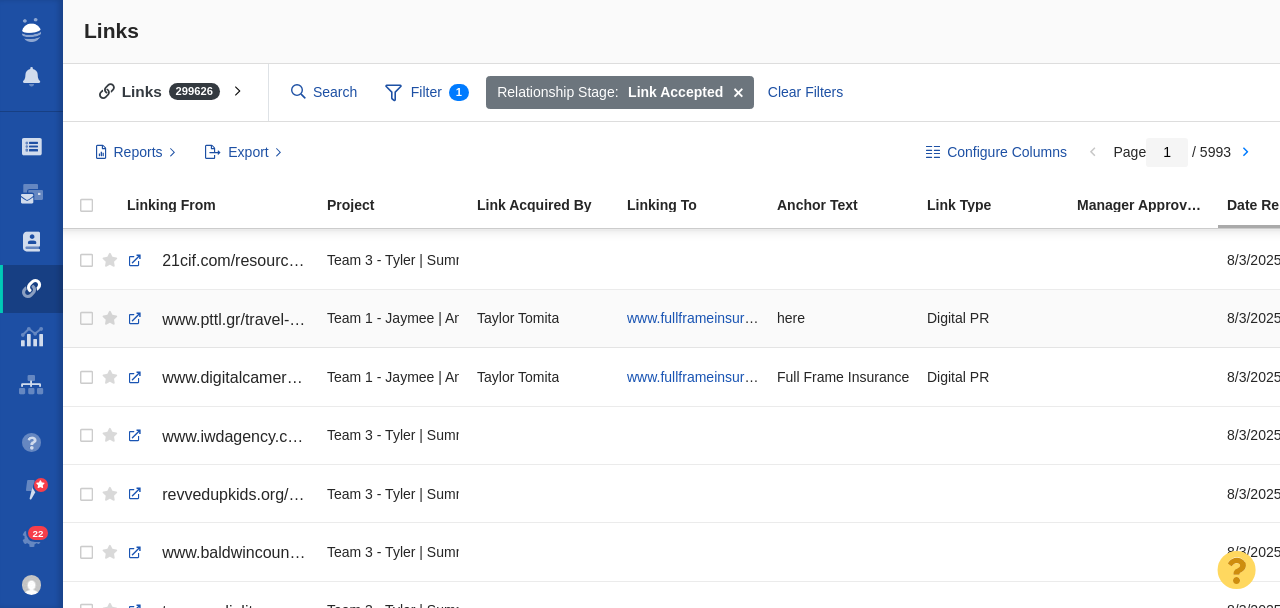 scroll, scrollTop: 1457, scrollLeft: 128, axis: both 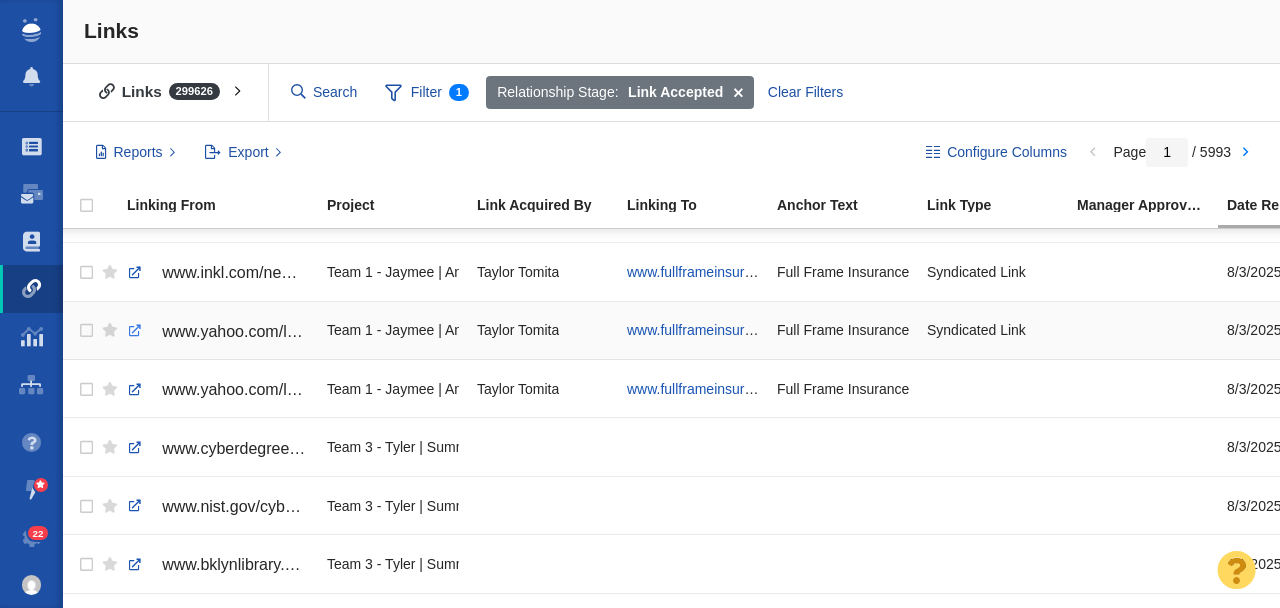 click at bounding box center [135, 331] 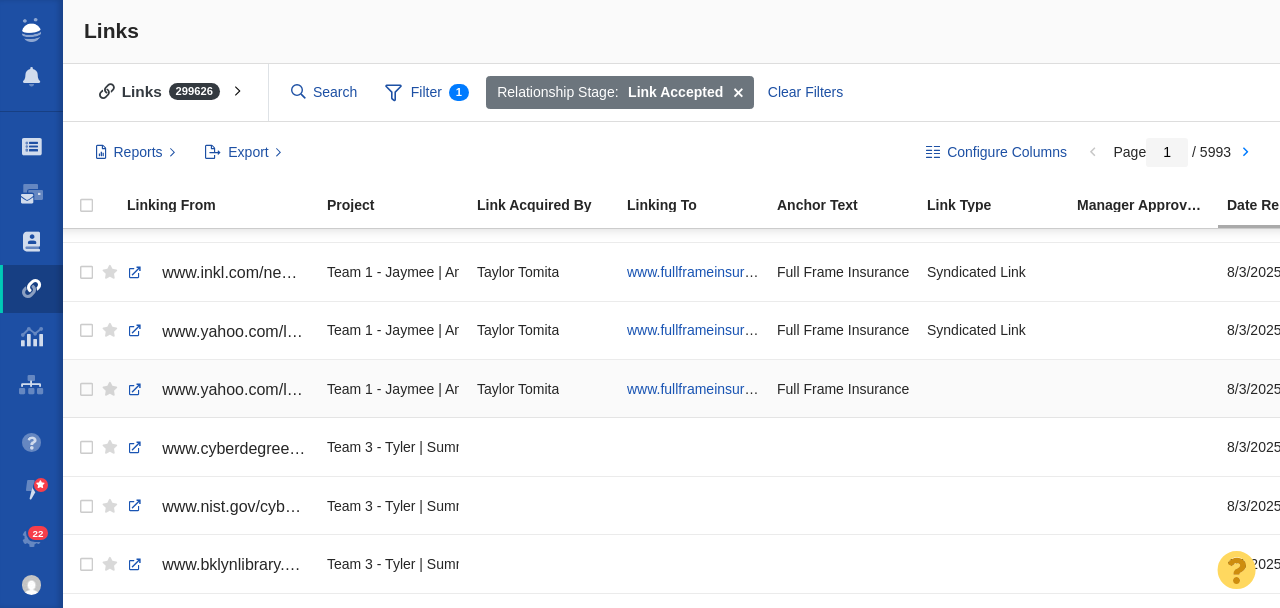 scroll, scrollTop: 978, scrollLeft: 169, axis: both 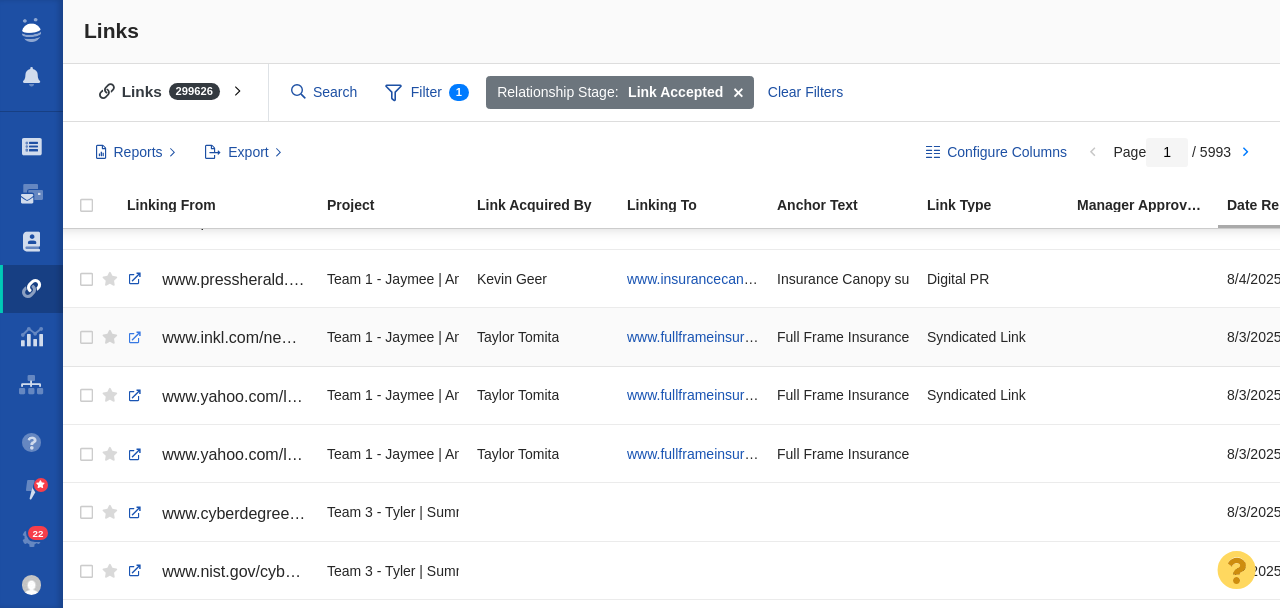 click at bounding box center (135, 338) 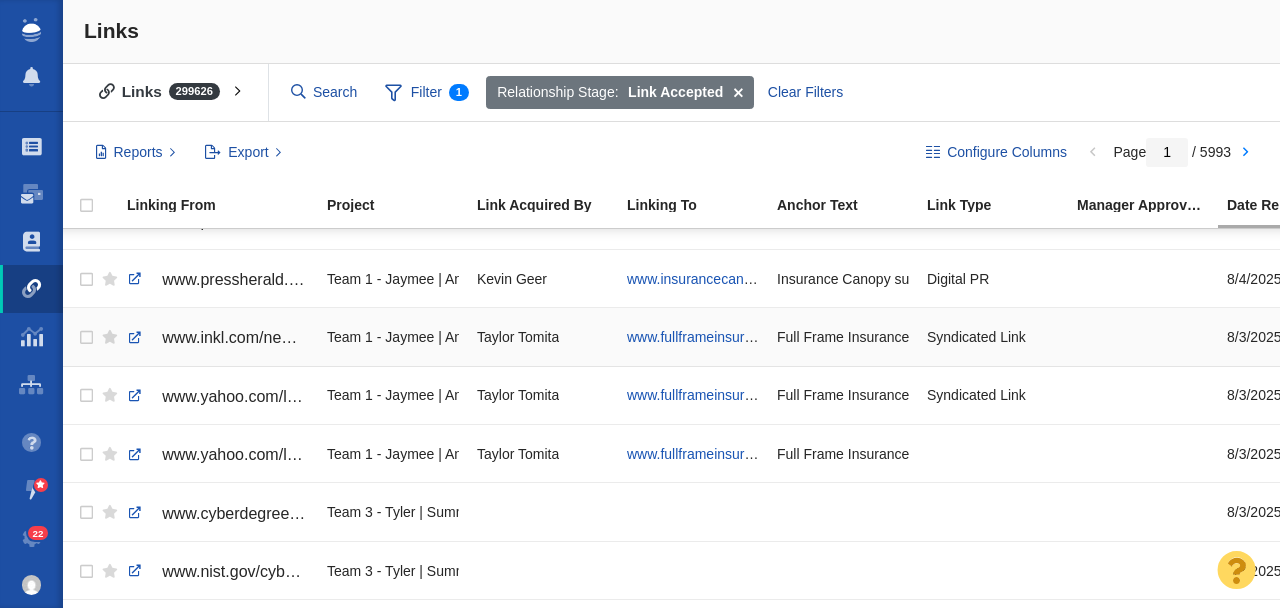 scroll, scrollTop: 913, scrollLeft: 82, axis: both 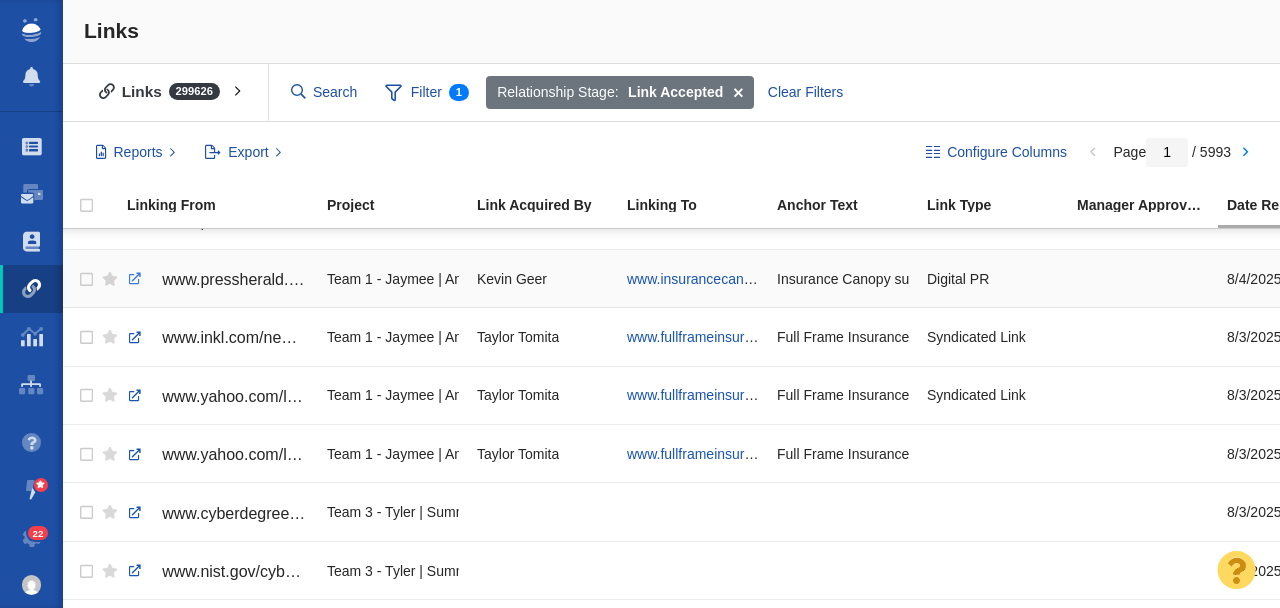 click at bounding box center [135, 279] 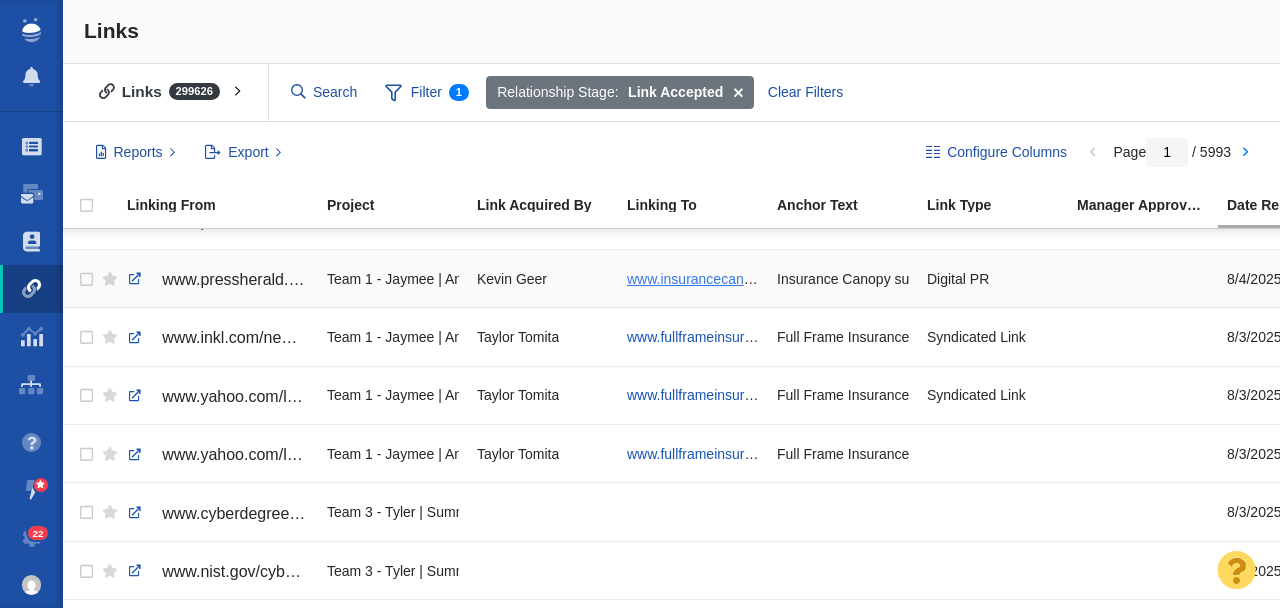 click on "www.insurancecanopy.com/modern-wedding-trends" at bounding box center [787, 279] 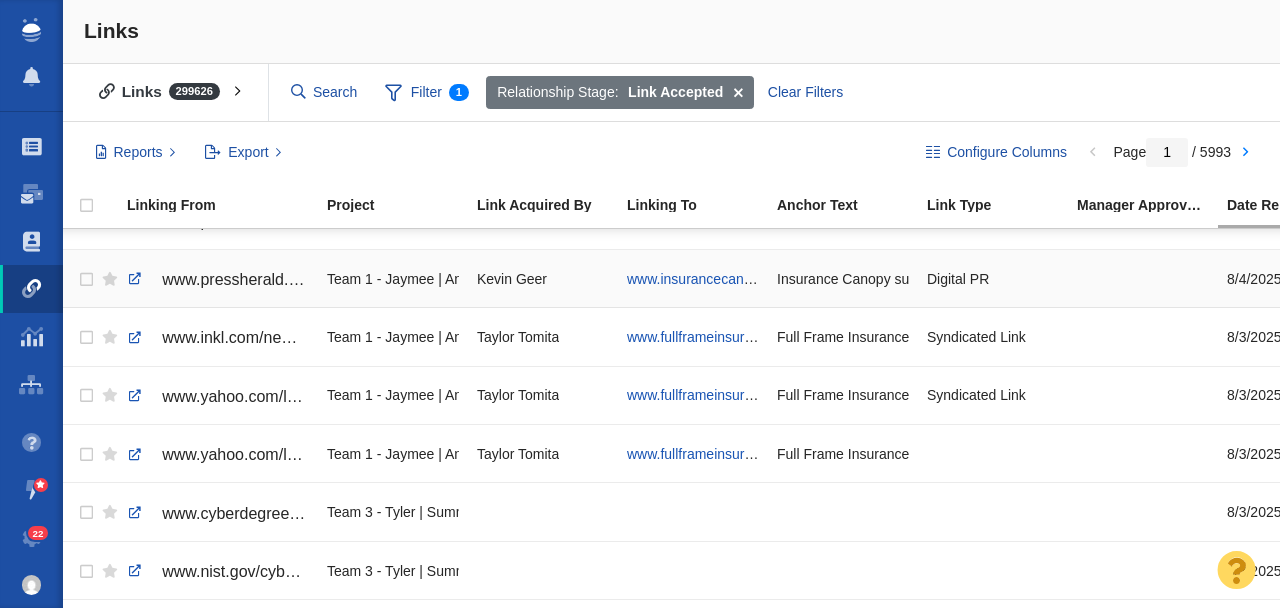 click on "Insurance Canopy survey," at bounding box center (843, 278) 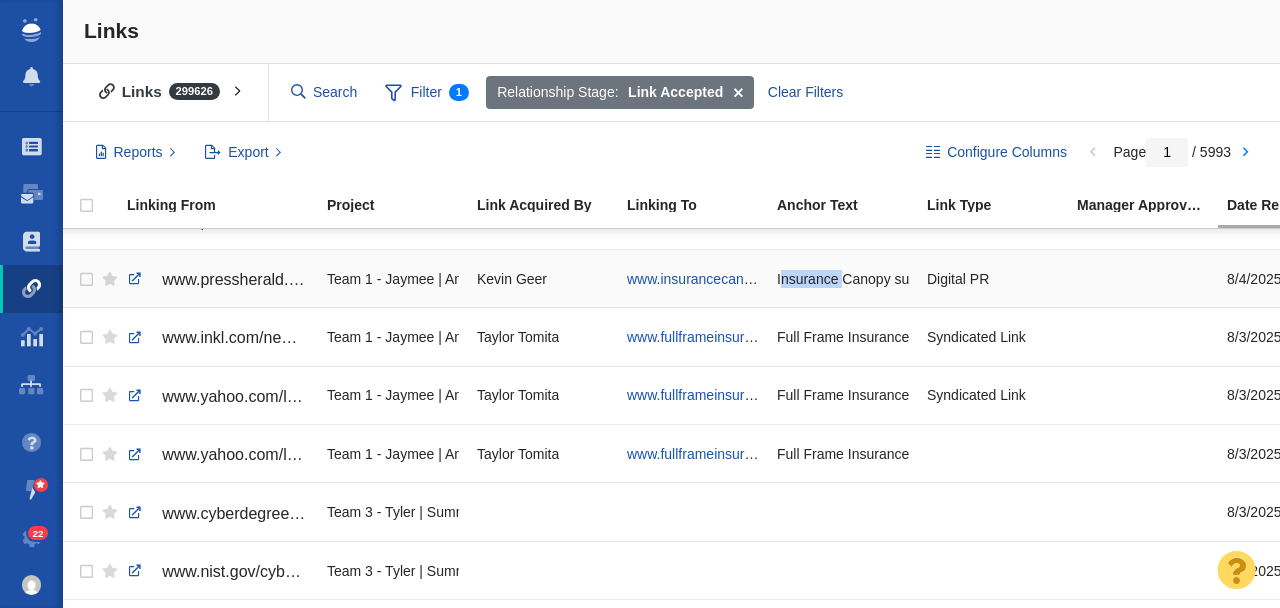 click on "Insurance Canopy survey," at bounding box center [843, 278] 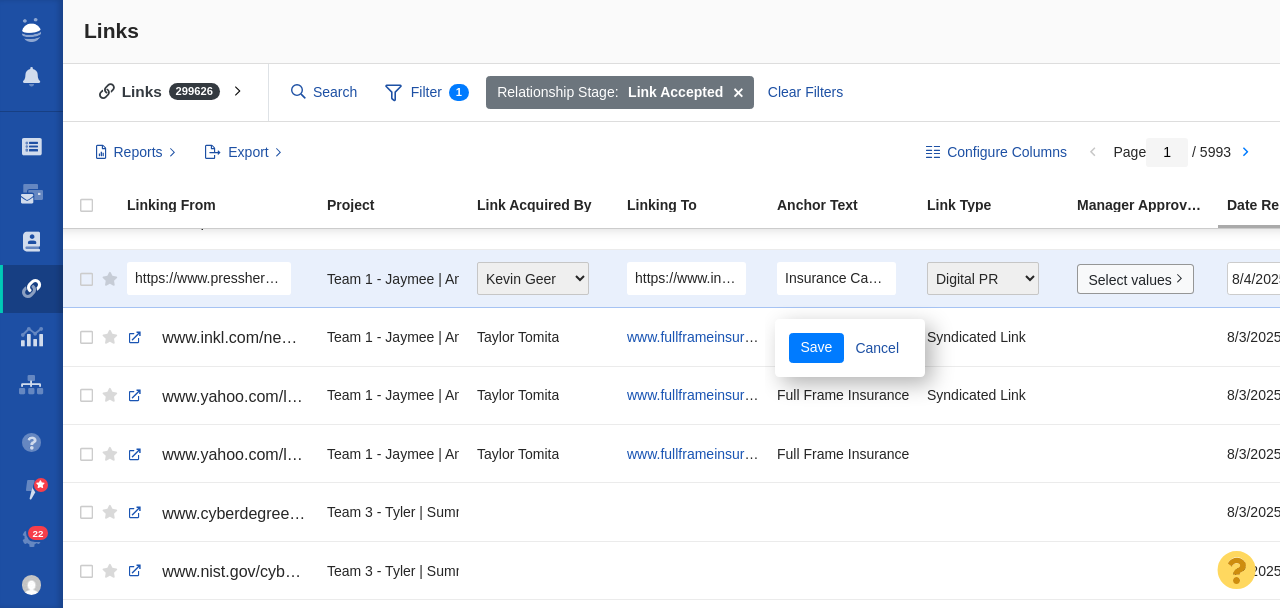 click on "Insurance Canopy survey," at bounding box center (836, 278) 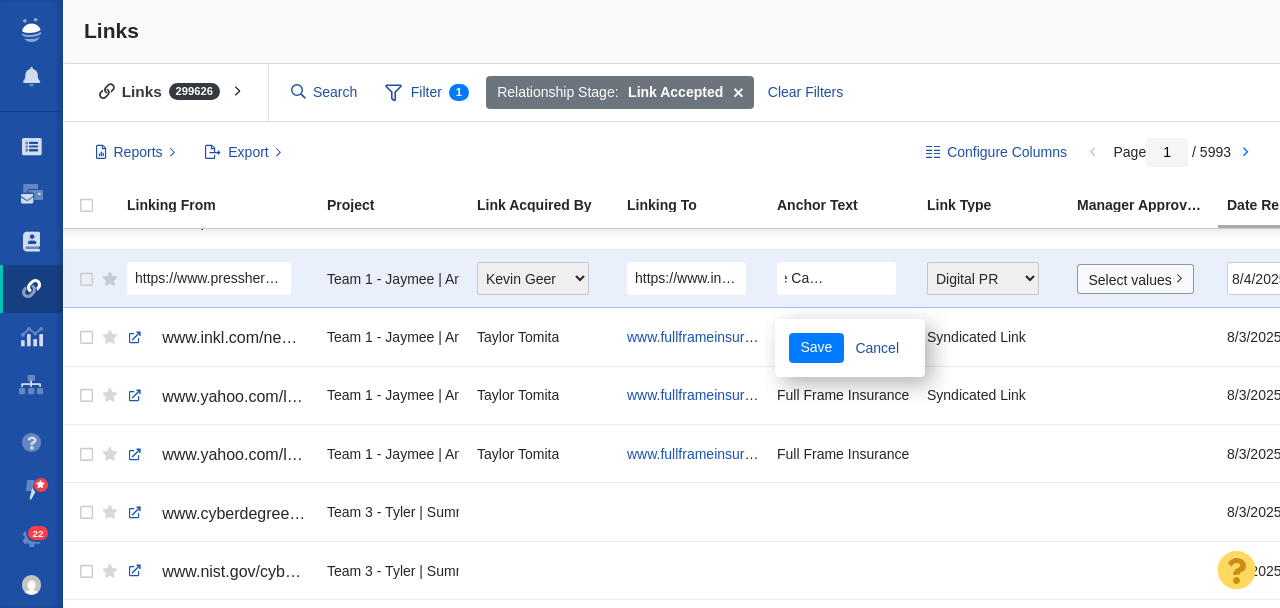 scroll, scrollTop: 0, scrollLeft: 62, axis: horizontal 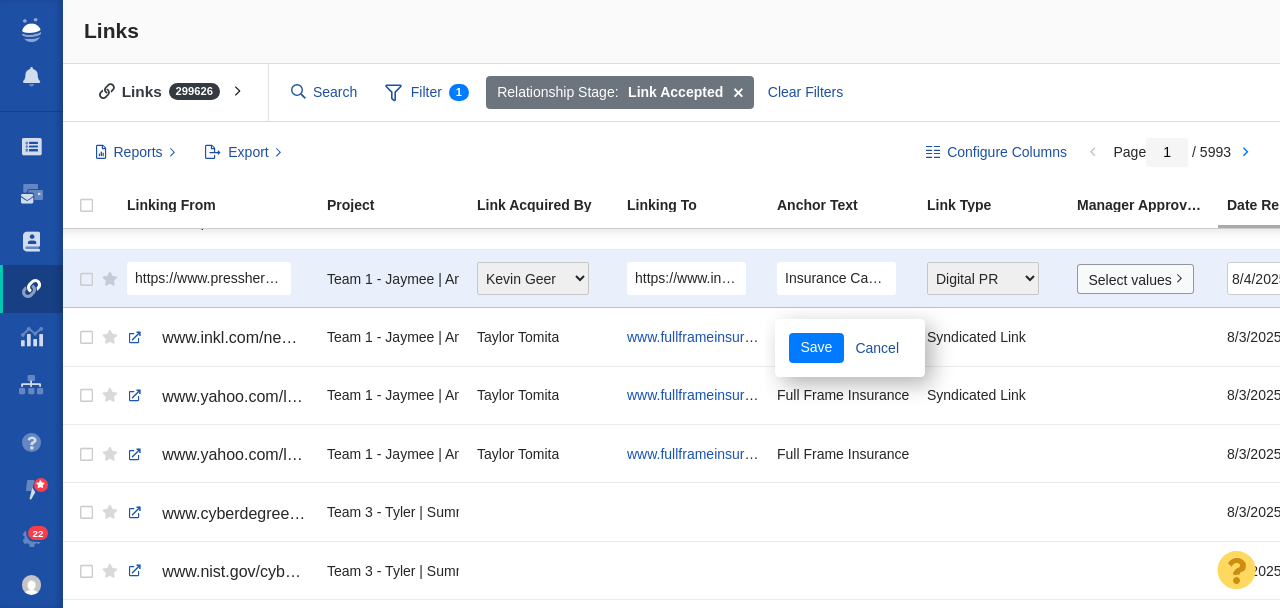 drag, startPoint x: 882, startPoint y: 278, endPoint x: 766, endPoint y: 276, distance: 116.01724 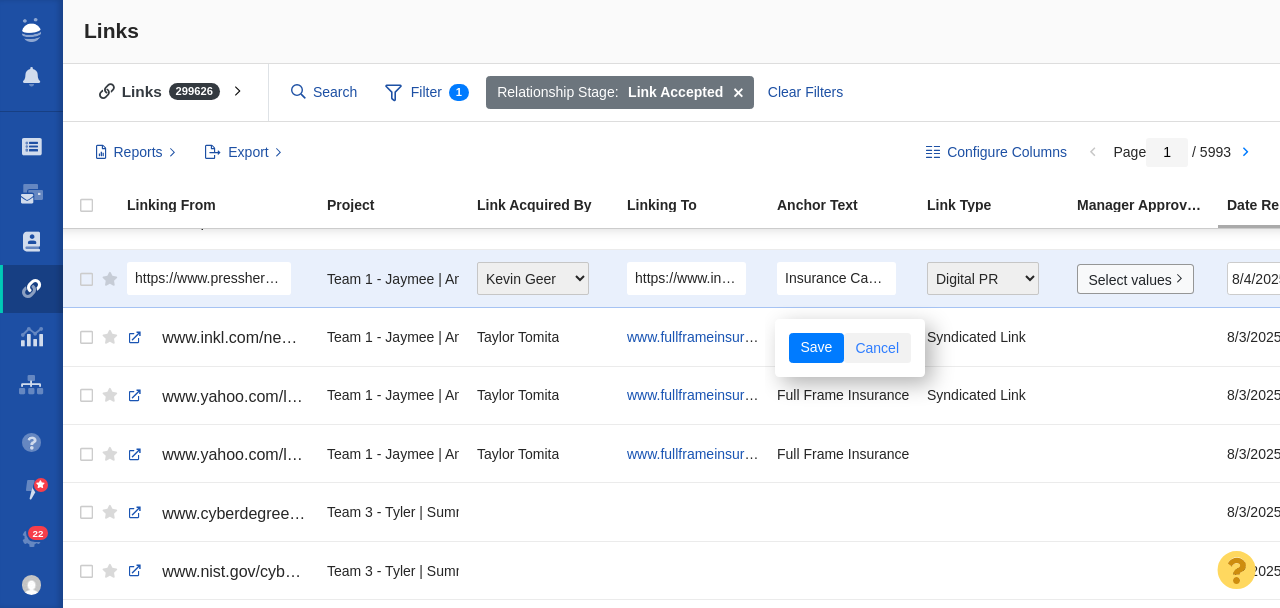click on "Cancel" at bounding box center (877, 348) 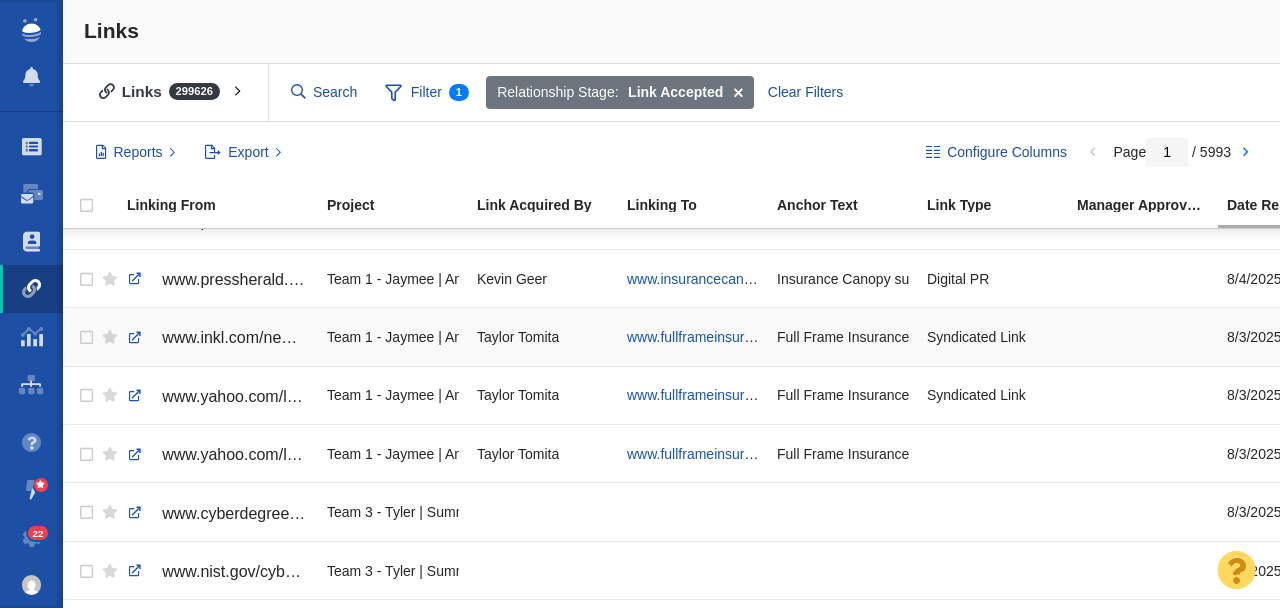 scroll, scrollTop: 913, scrollLeft: 215, axis: both 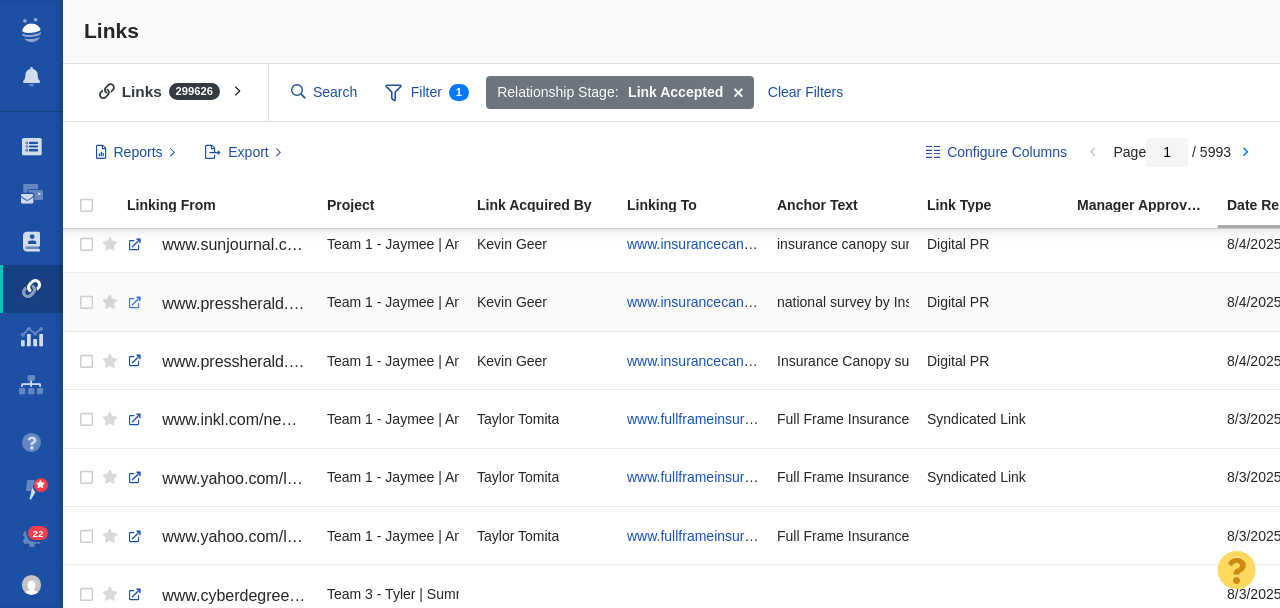 click at bounding box center (135, 303) 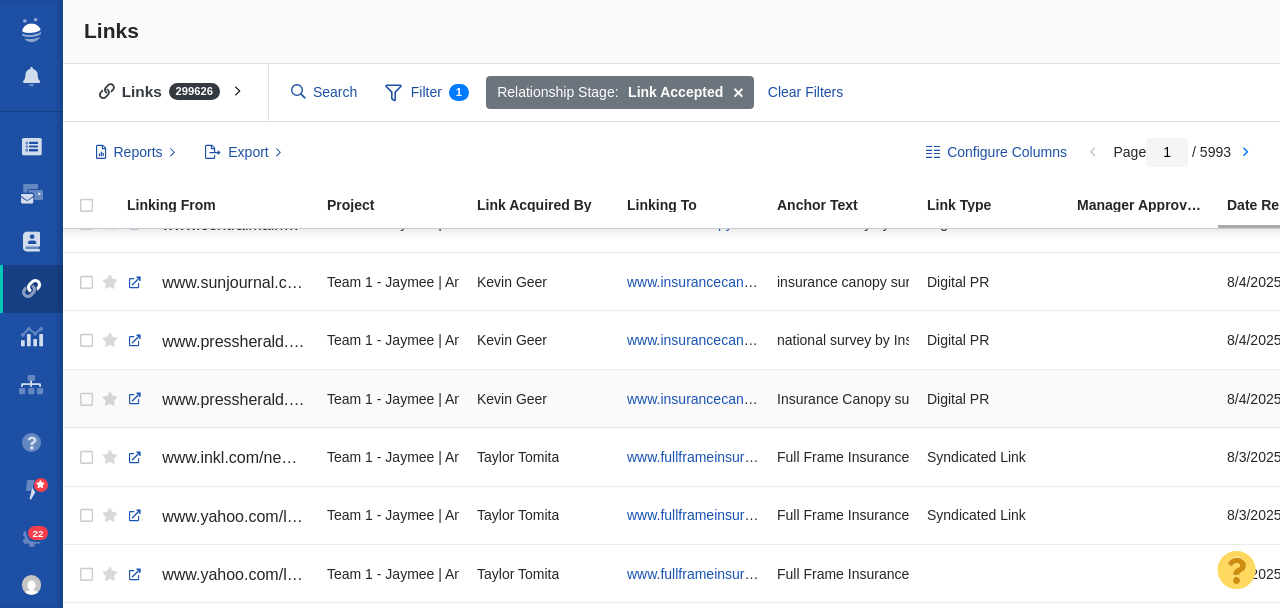 scroll, scrollTop: 786, scrollLeft: 0, axis: vertical 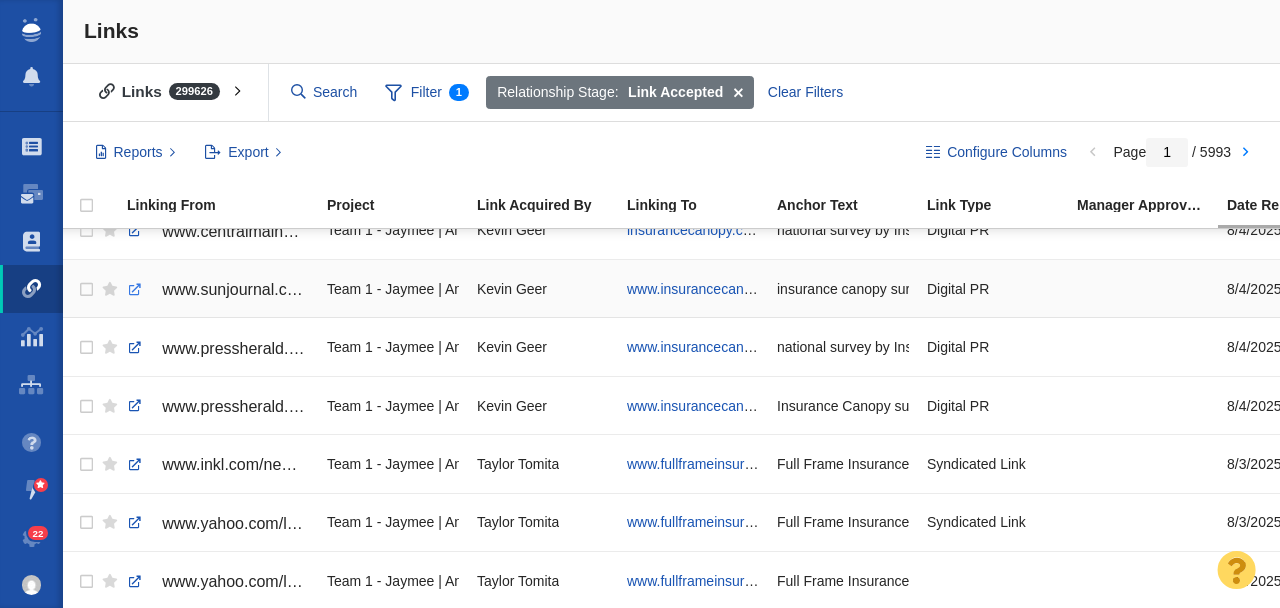 click at bounding box center [135, 290] 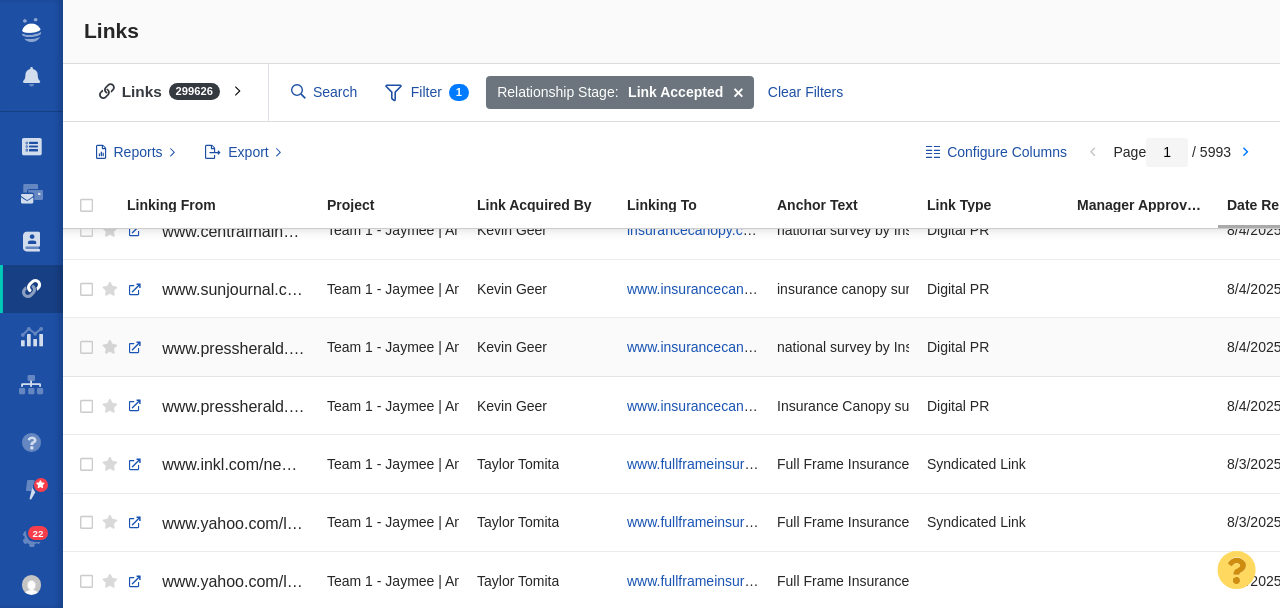 scroll, scrollTop: 786, scrollLeft: 57, axis: both 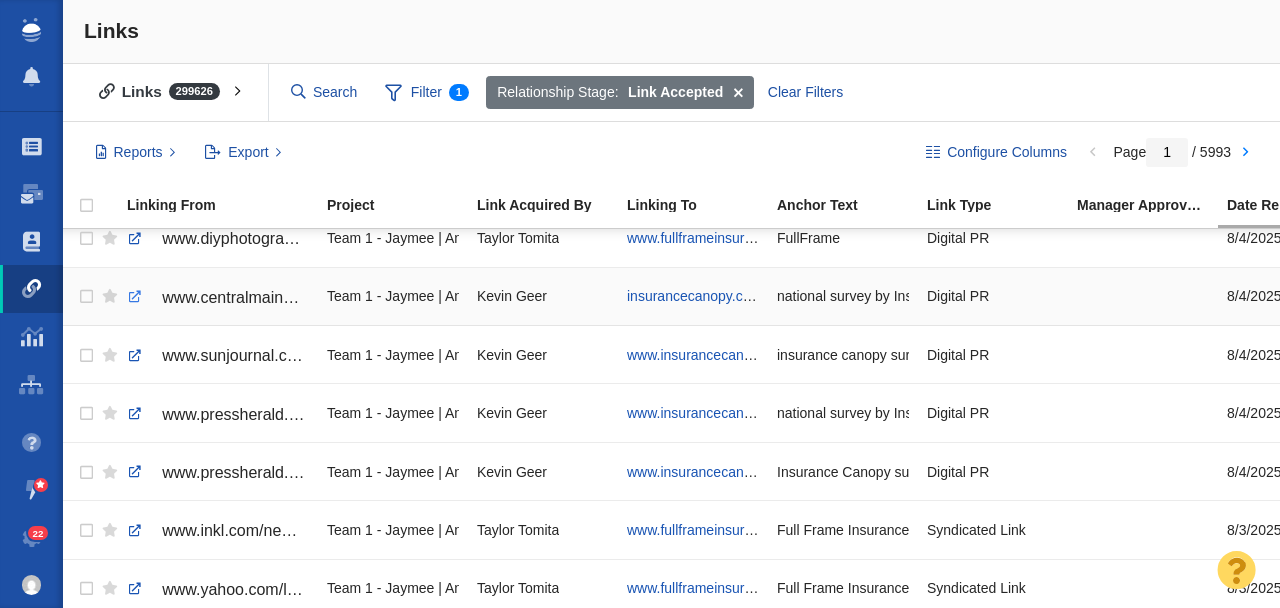 click at bounding box center (135, 297) 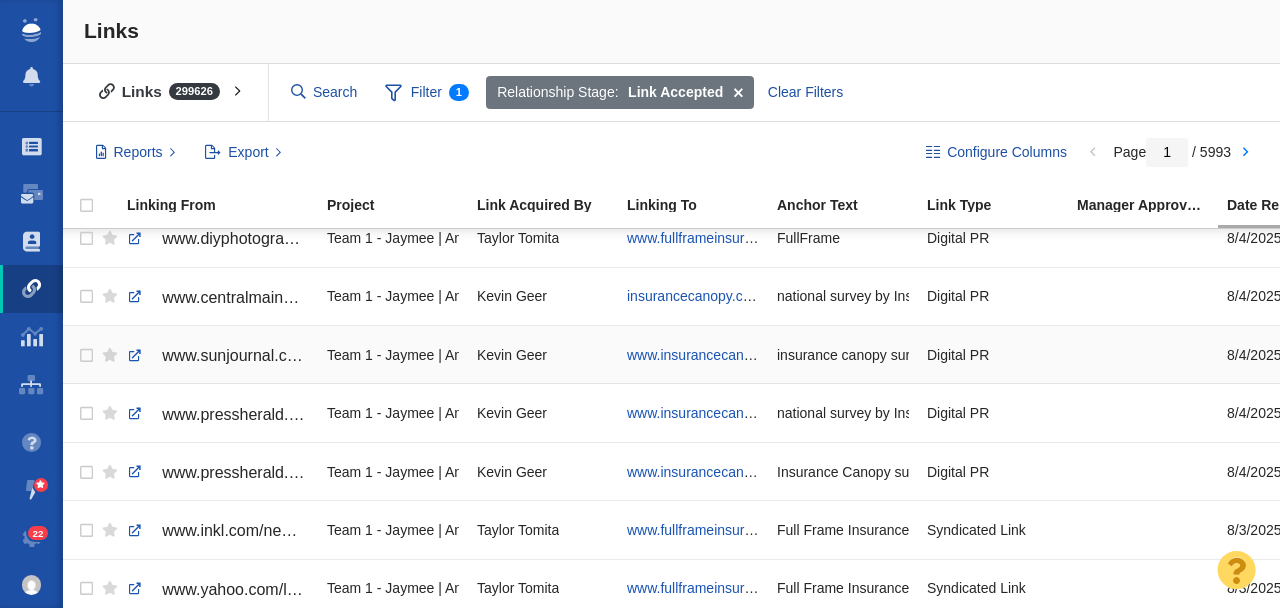 scroll, scrollTop: 720, scrollLeft: 266, axis: both 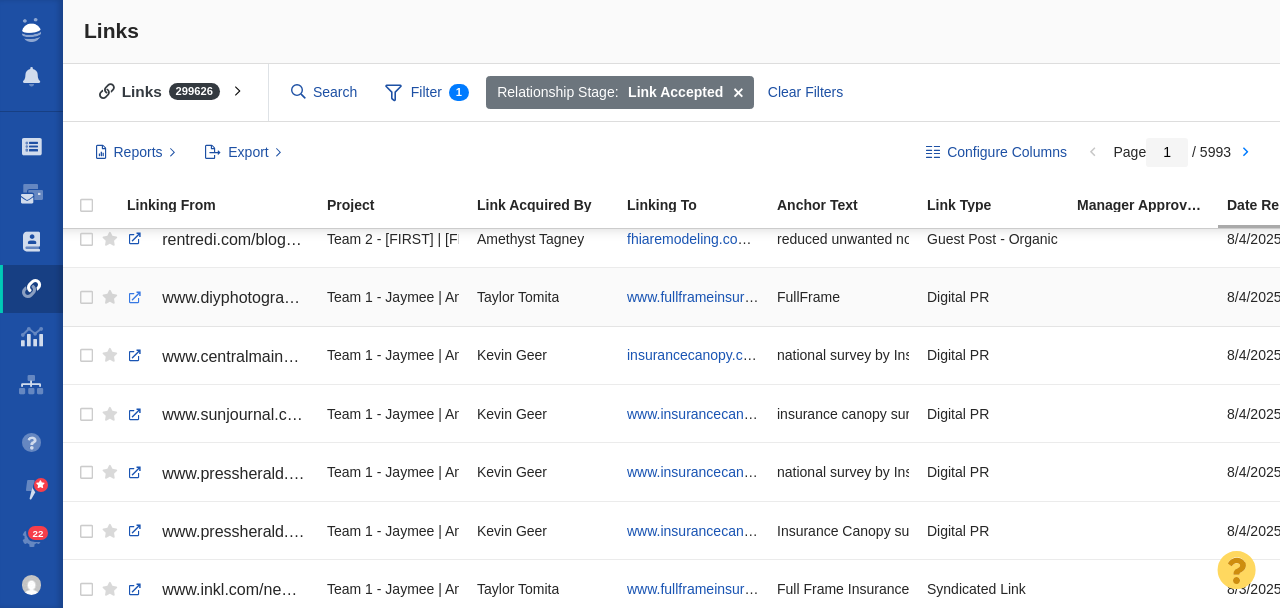 click at bounding box center [135, 298] 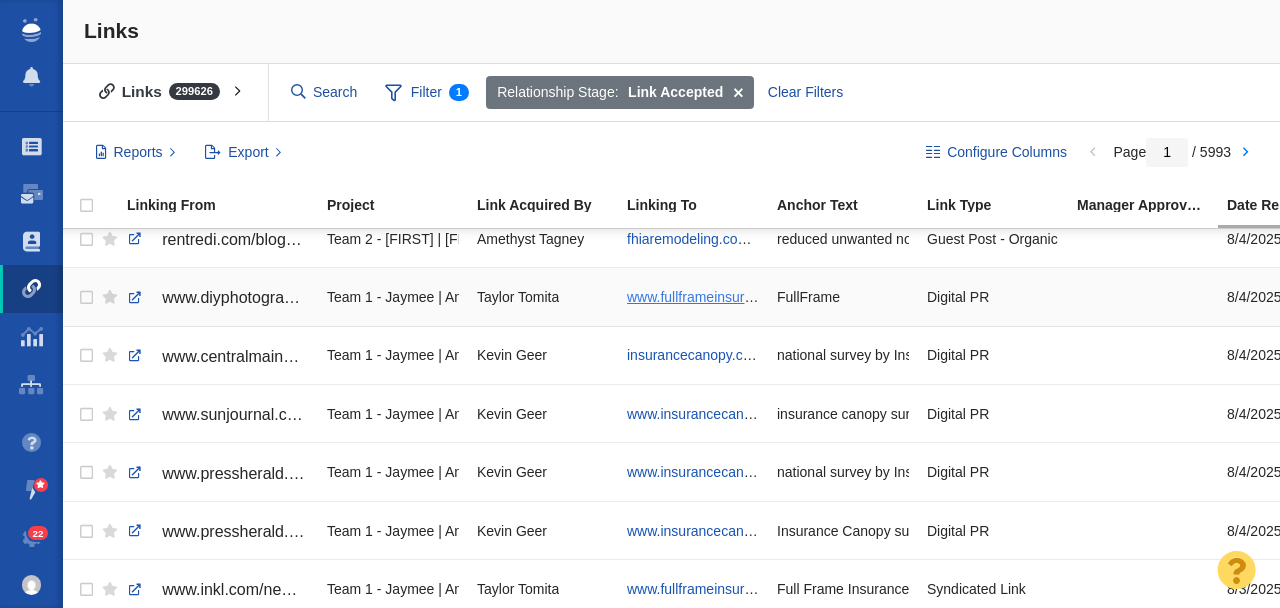 click on "www.fullframeinsurance.com/how-photos-shape-travel-plans" at bounding box center [814, 297] 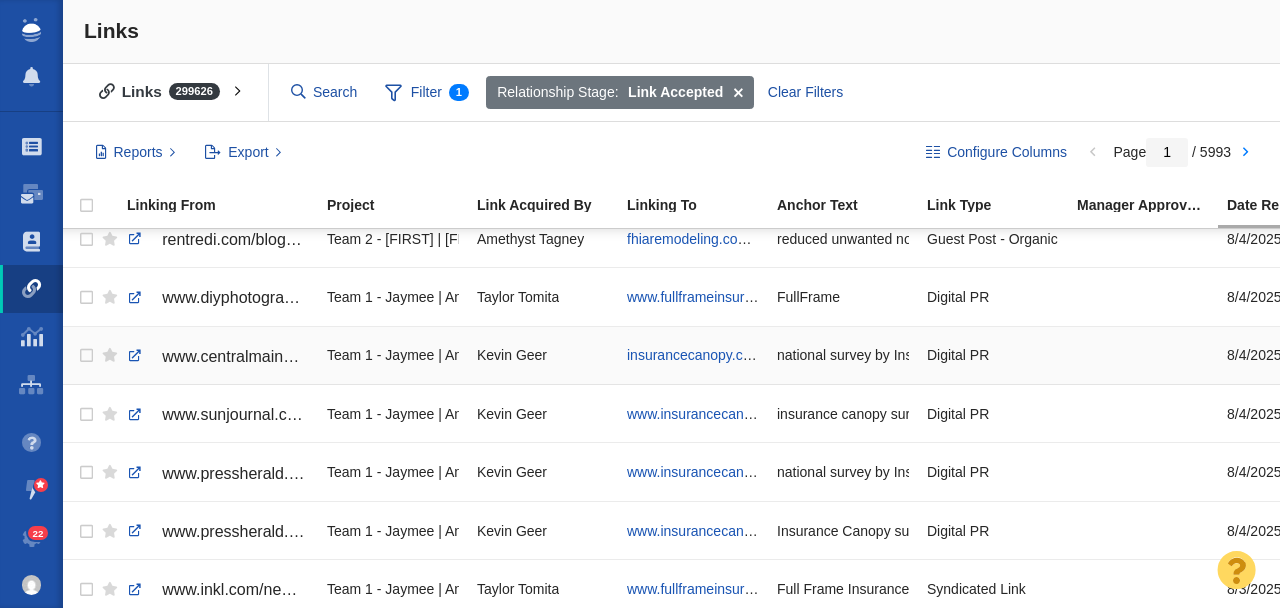 scroll, scrollTop: 661, scrollLeft: 133, axis: both 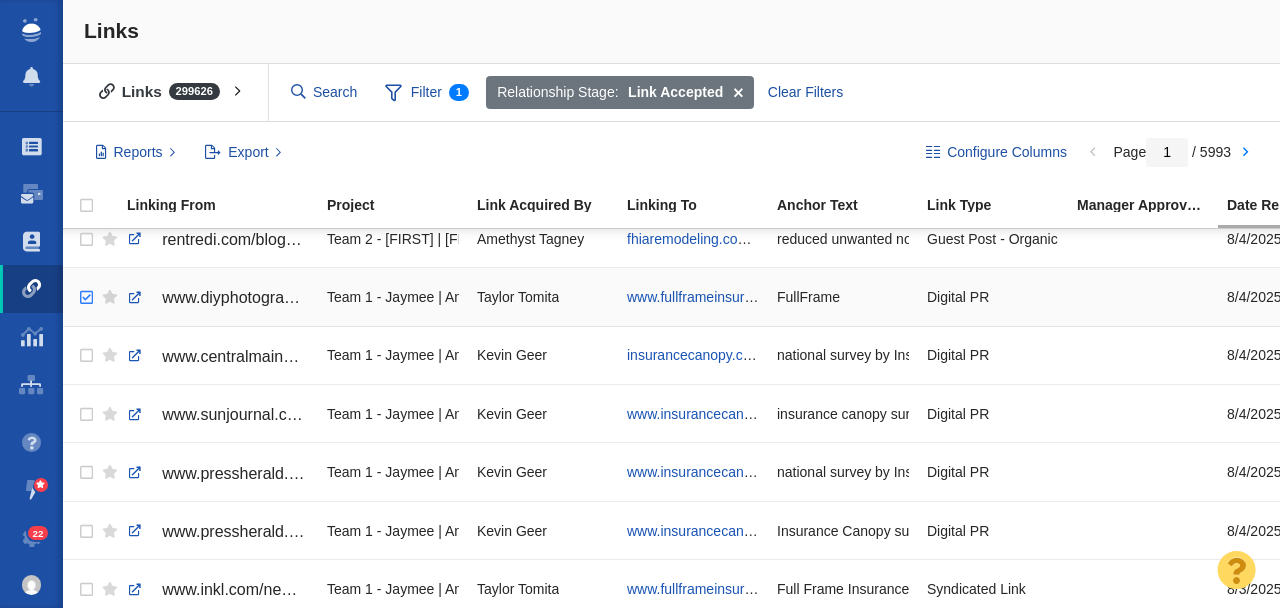 checkbox on "true" 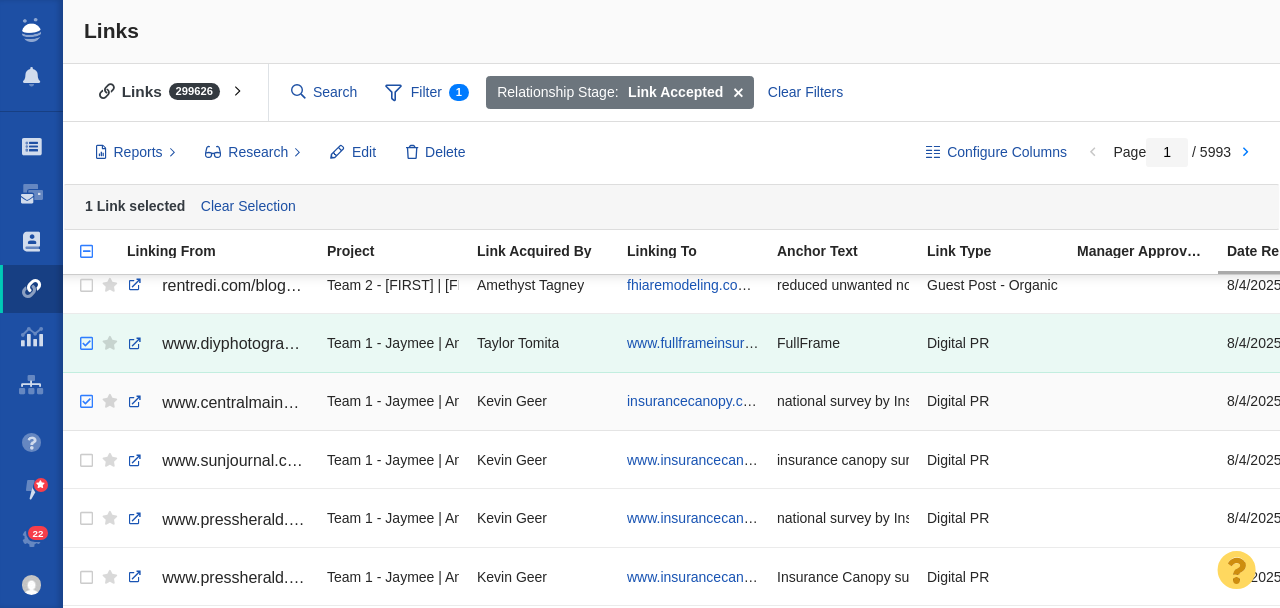 checkbox on "true" 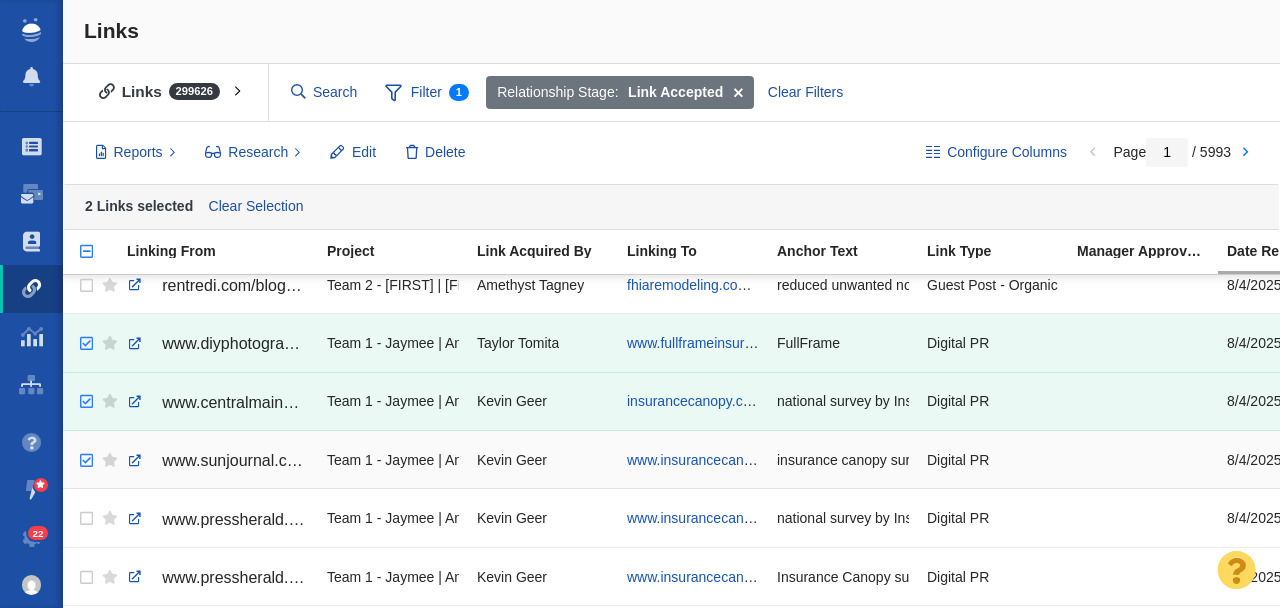 checkbox on "true" 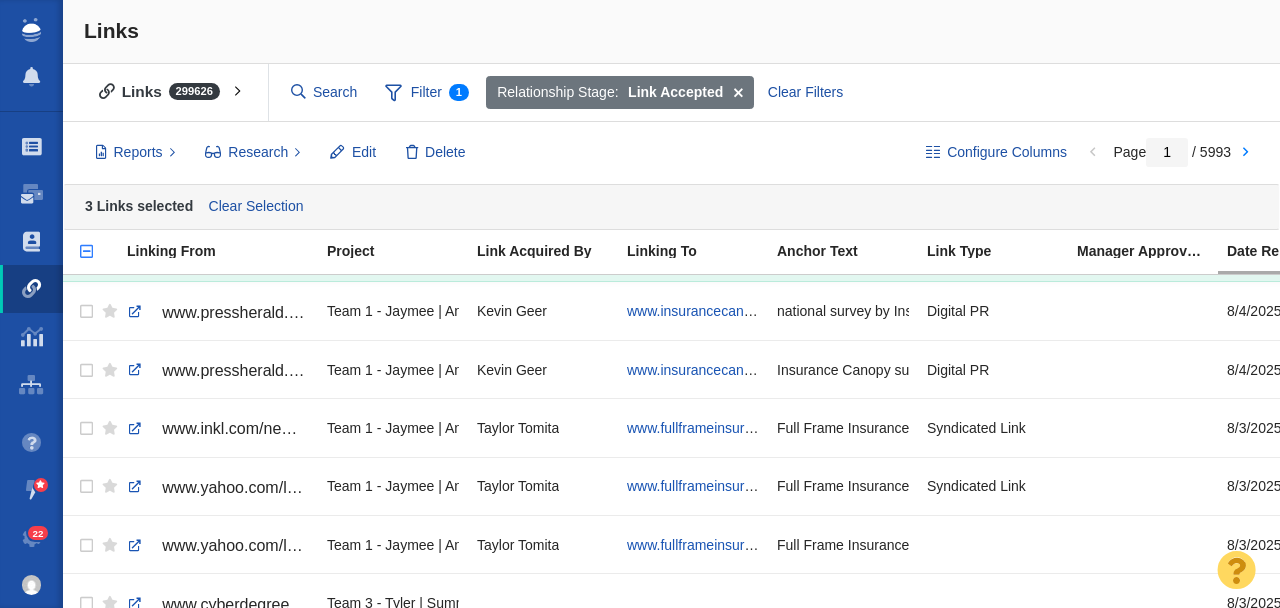 scroll, scrollTop: 870, scrollLeft: 0, axis: vertical 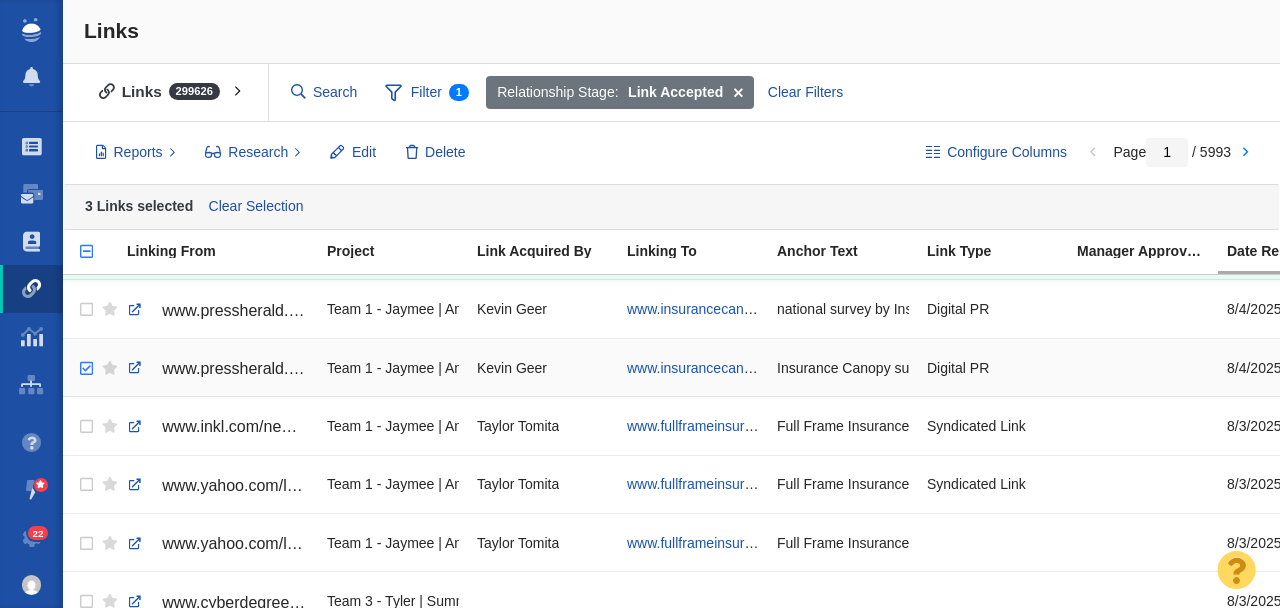 checkbox on "true" 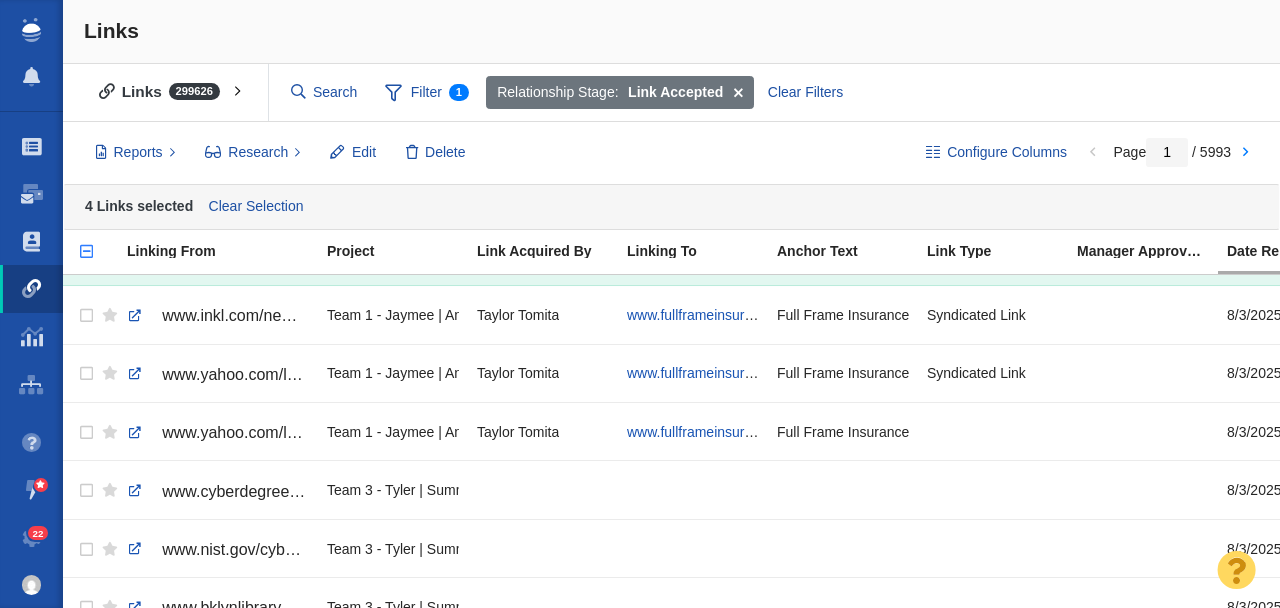 scroll, scrollTop: 983, scrollLeft: 0, axis: vertical 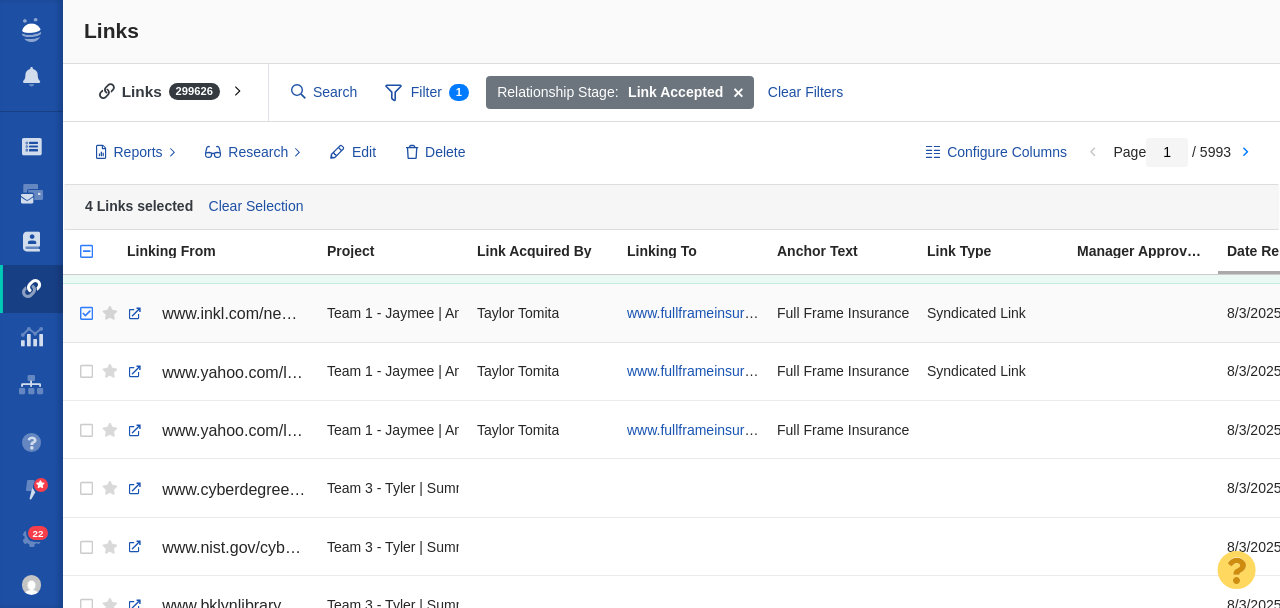 checkbox on "true" 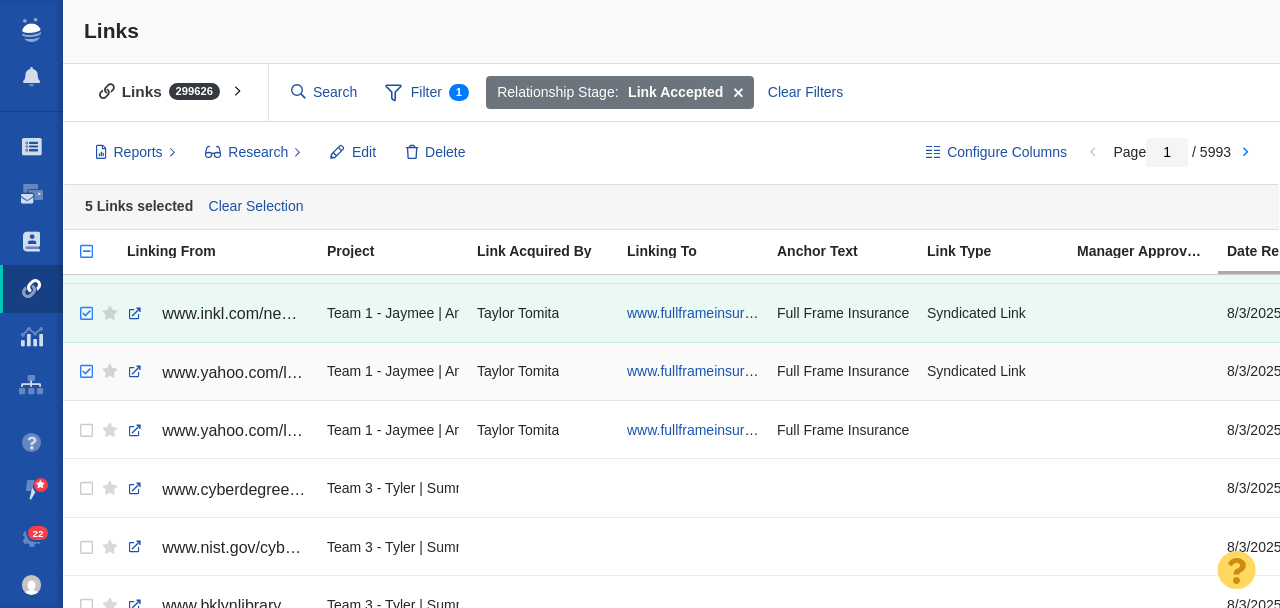 checkbox on "true" 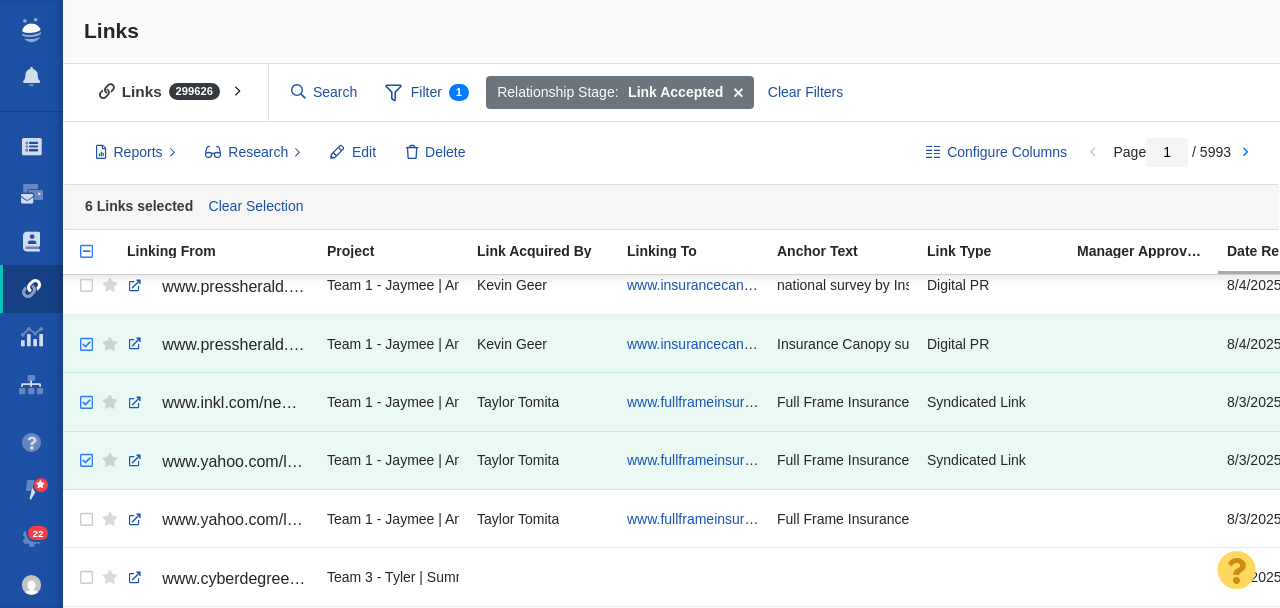 scroll, scrollTop: 894, scrollLeft: 151, axis: both 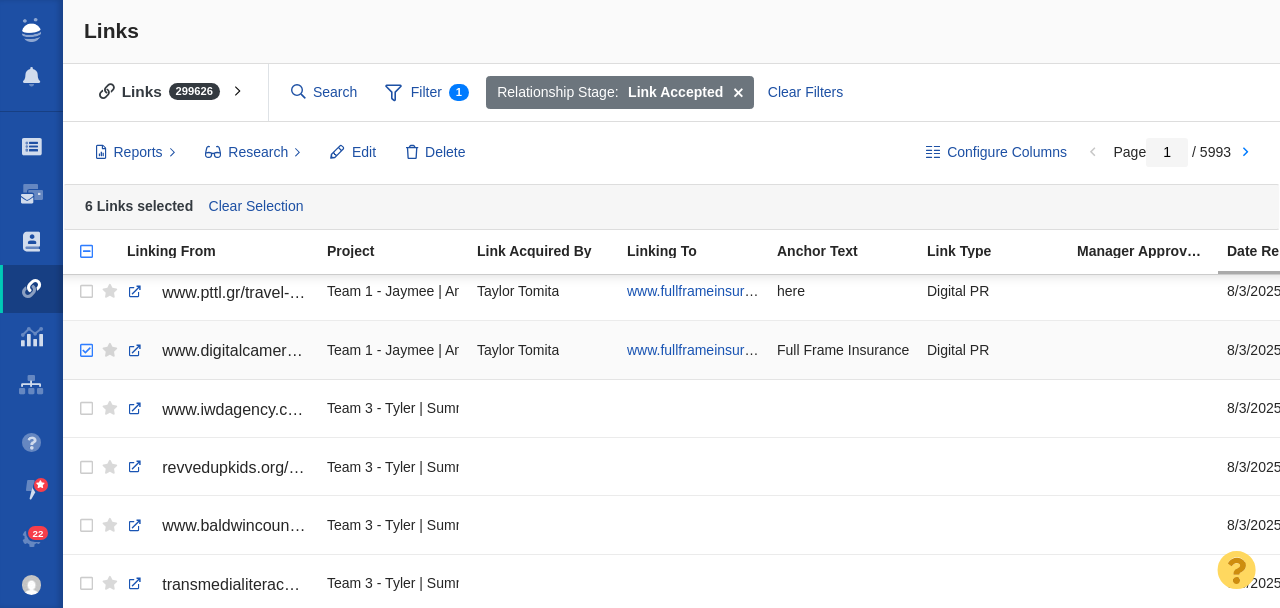 checkbox on "true" 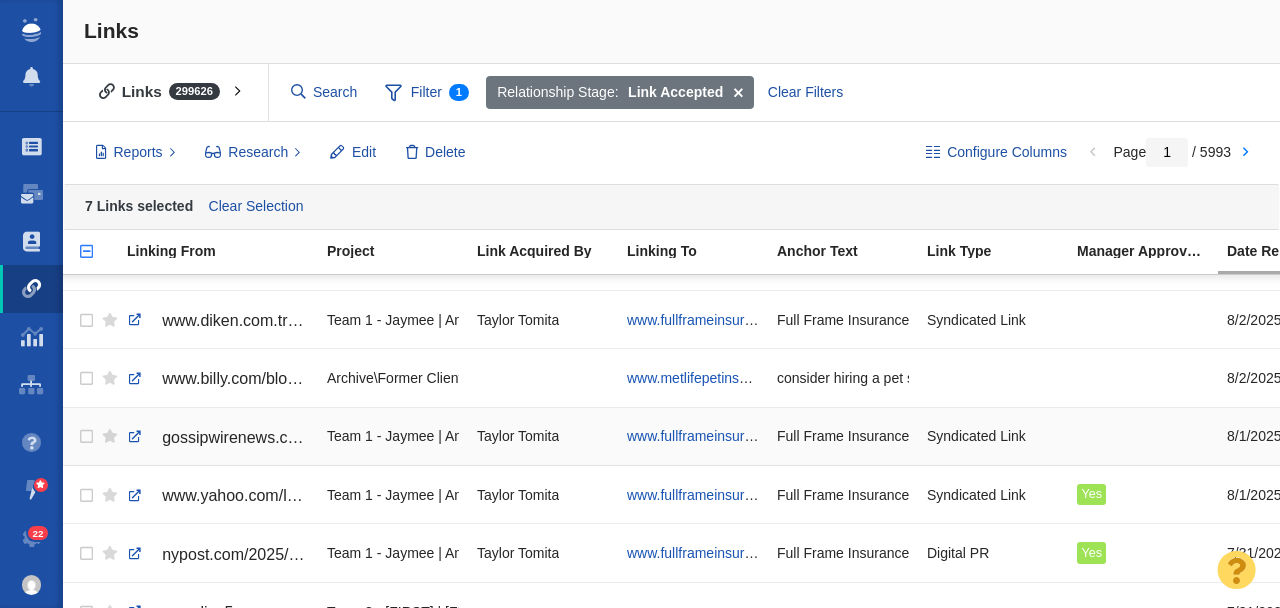 scroll, scrollTop: 1969, scrollLeft: 198, axis: both 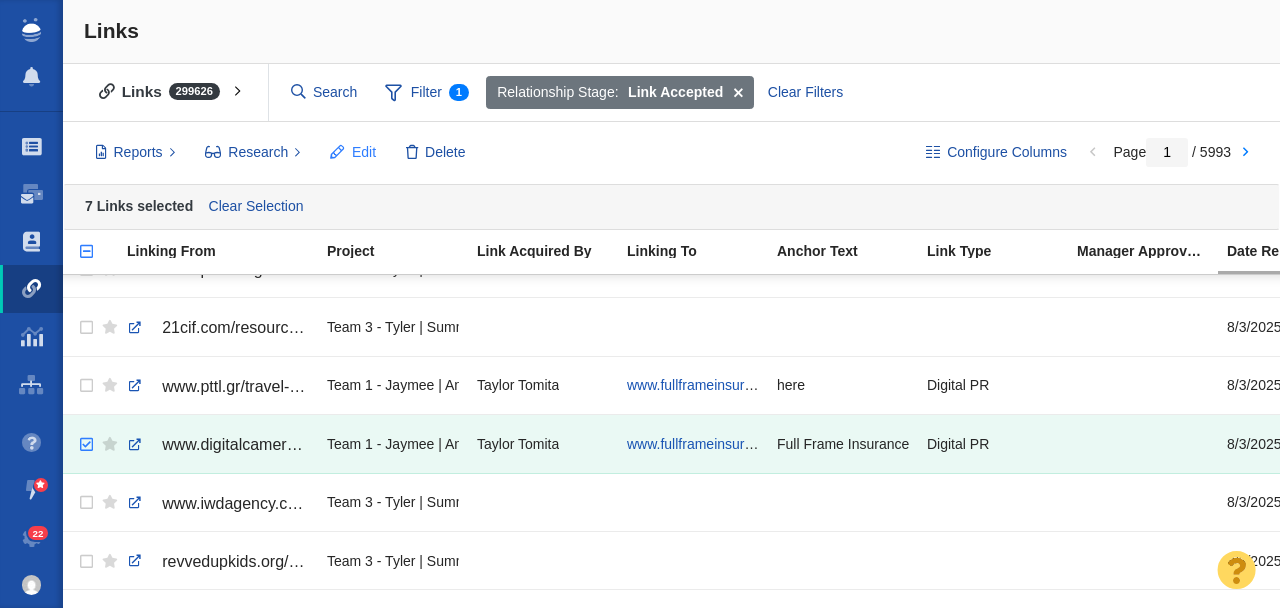 click on "Edit" at bounding box center [364, 152] 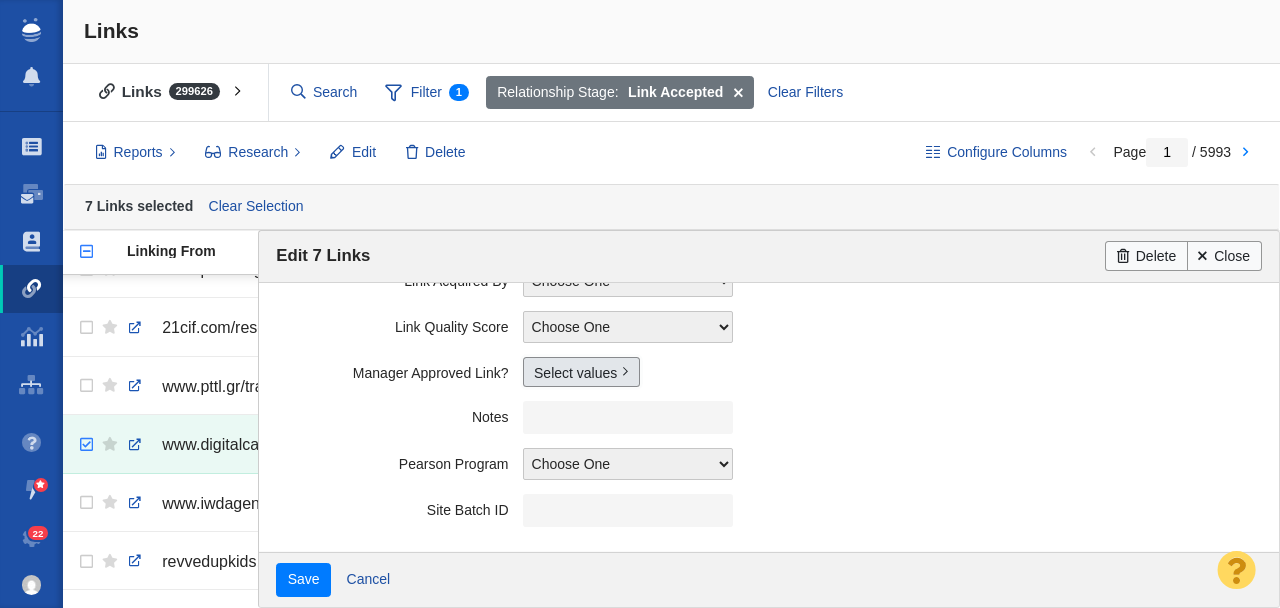 click on "Select values" at bounding box center [581, 372] 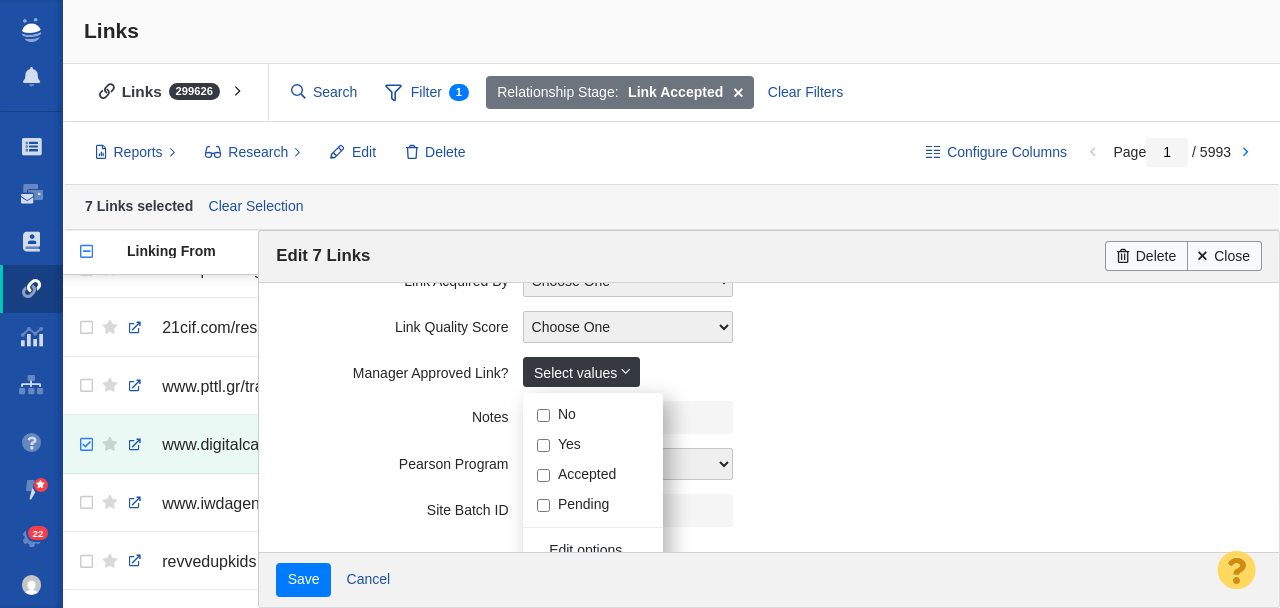 click on "Yes" at bounding box center [543, 445] 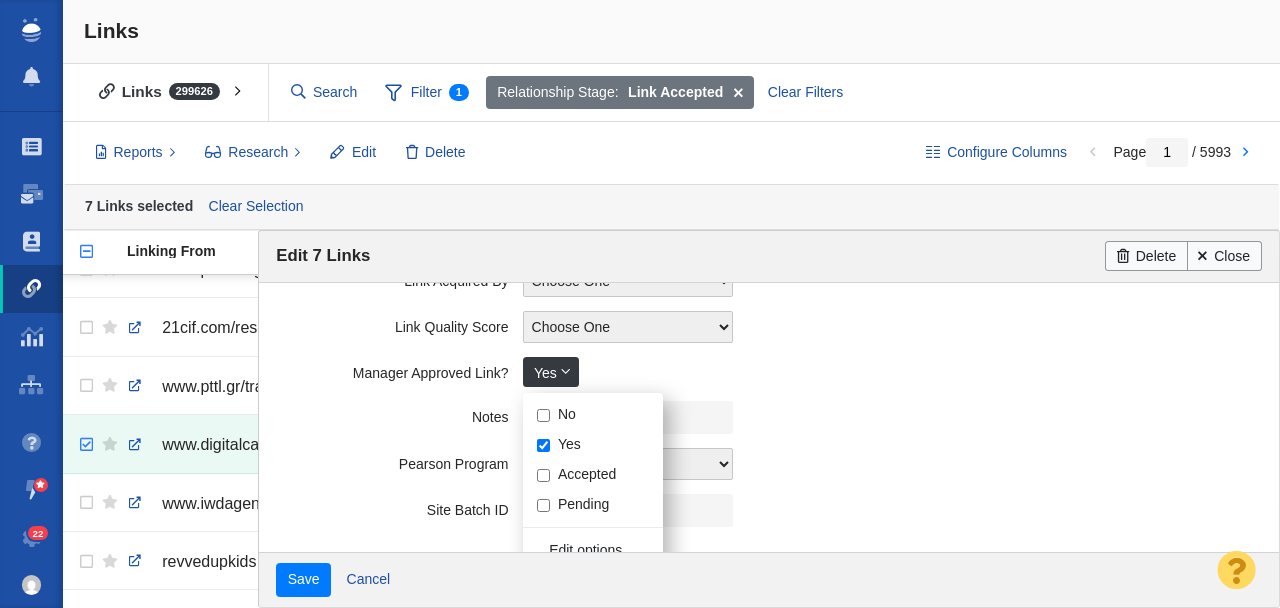 click on "Notes" at bounding box center (399, 413) 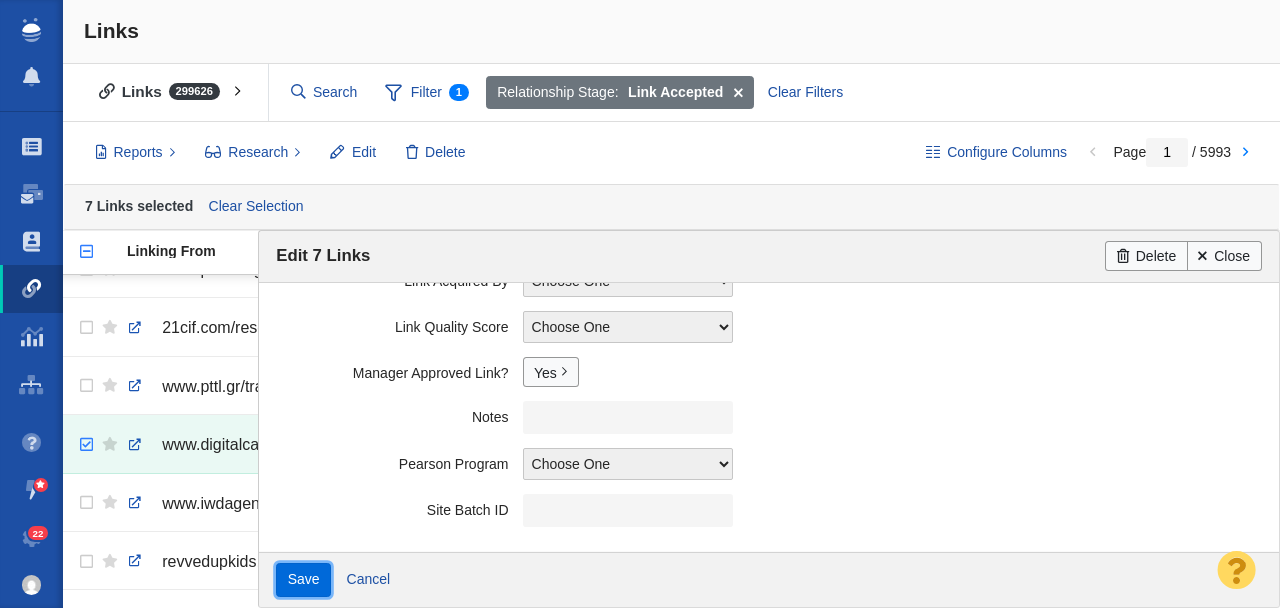 click on "Save" at bounding box center (303, 580) 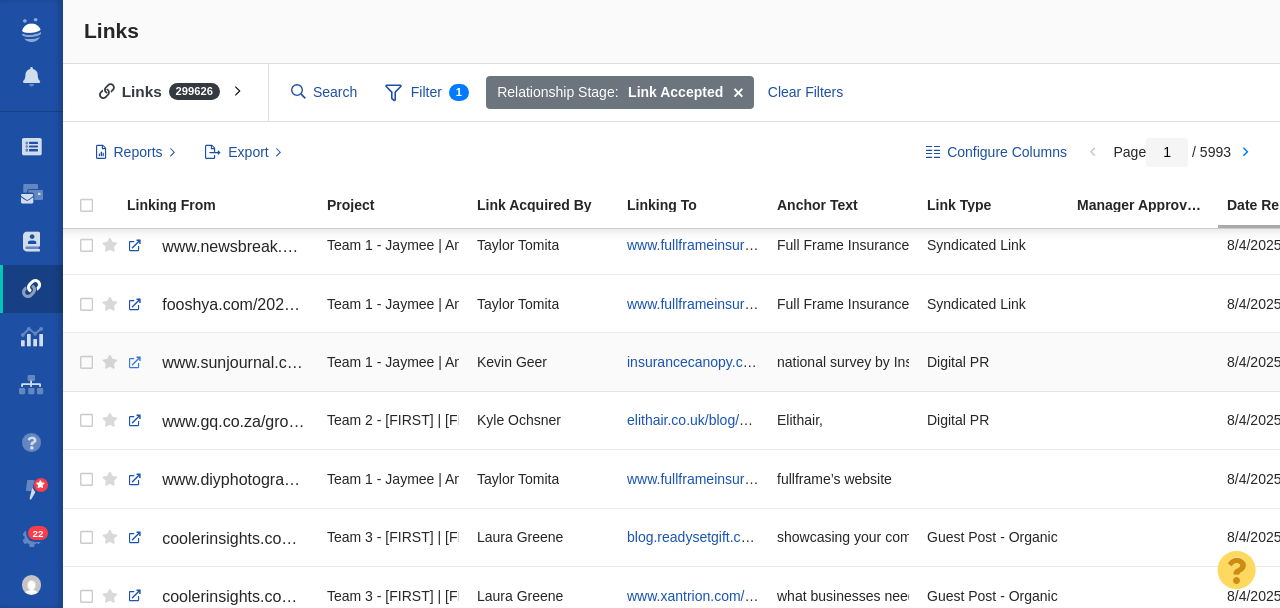 click at bounding box center (135, 363) 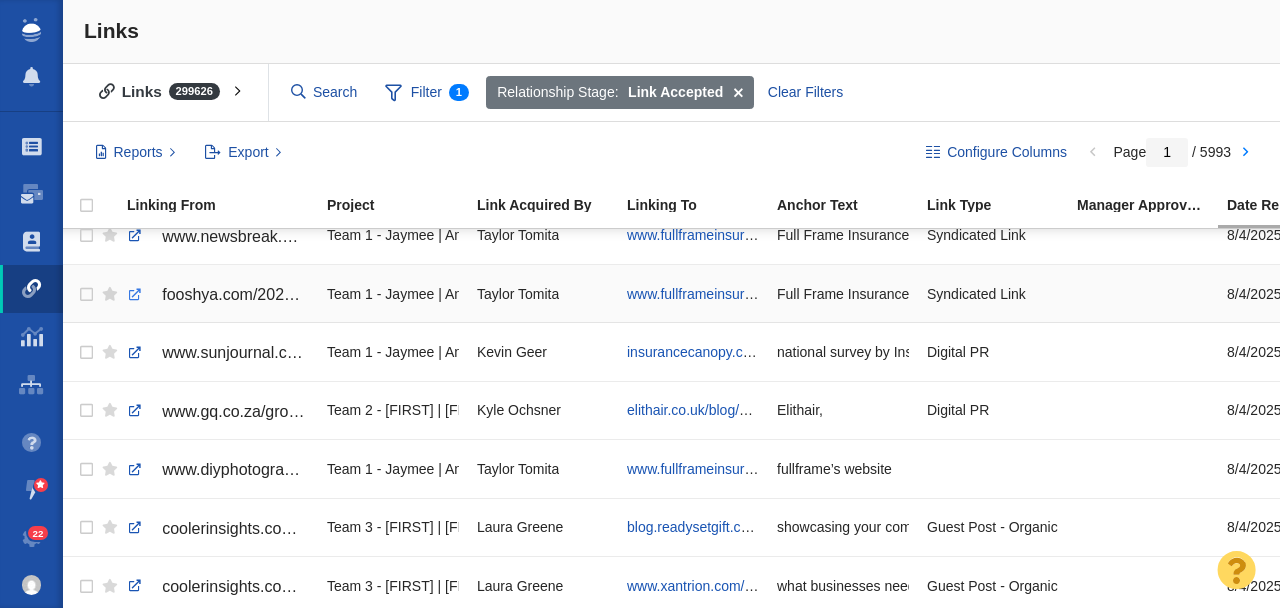 click at bounding box center [135, 295] 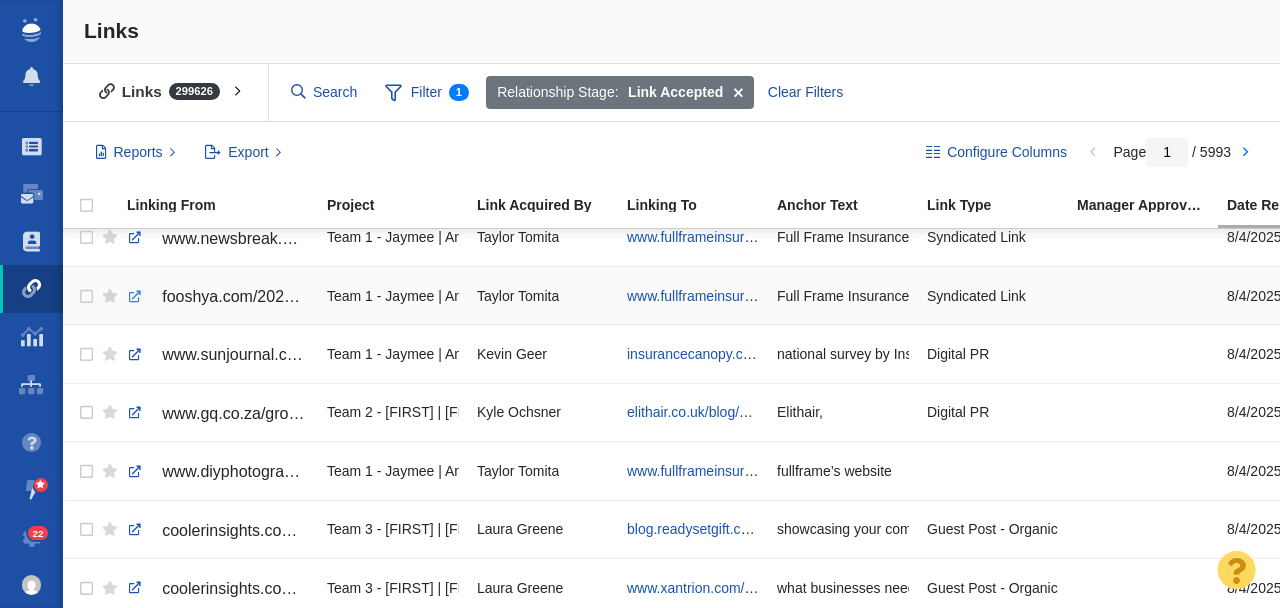 click at bounding box center (135, 297) 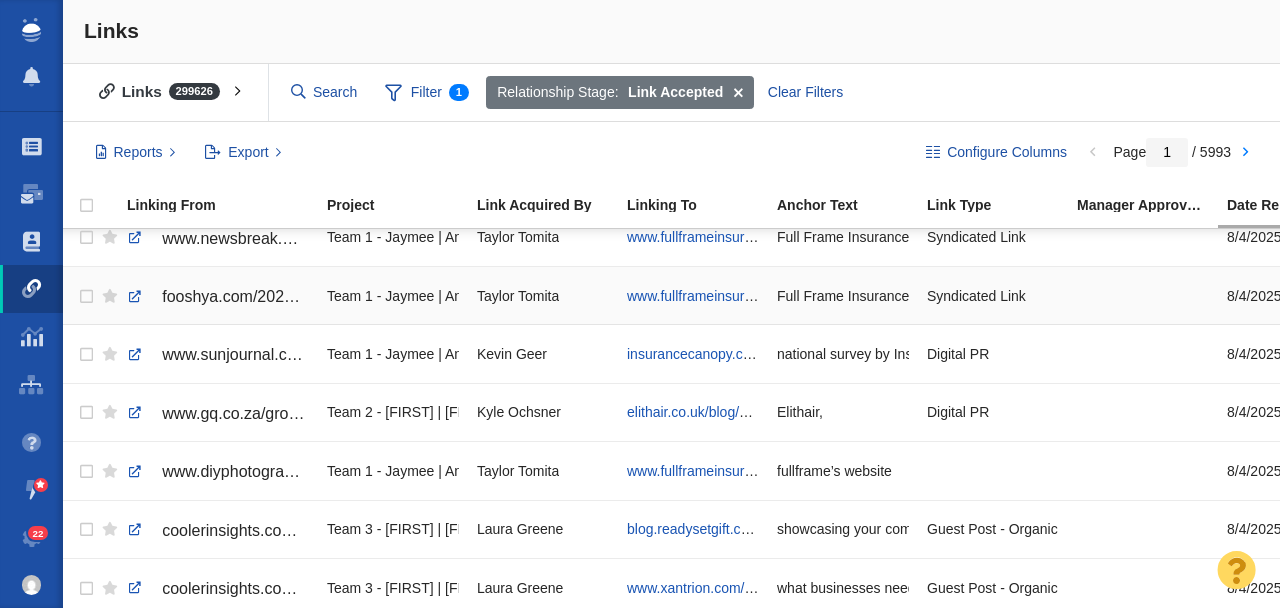 scroll, scrollTop: 20, scrollLeft: 8, axis: both 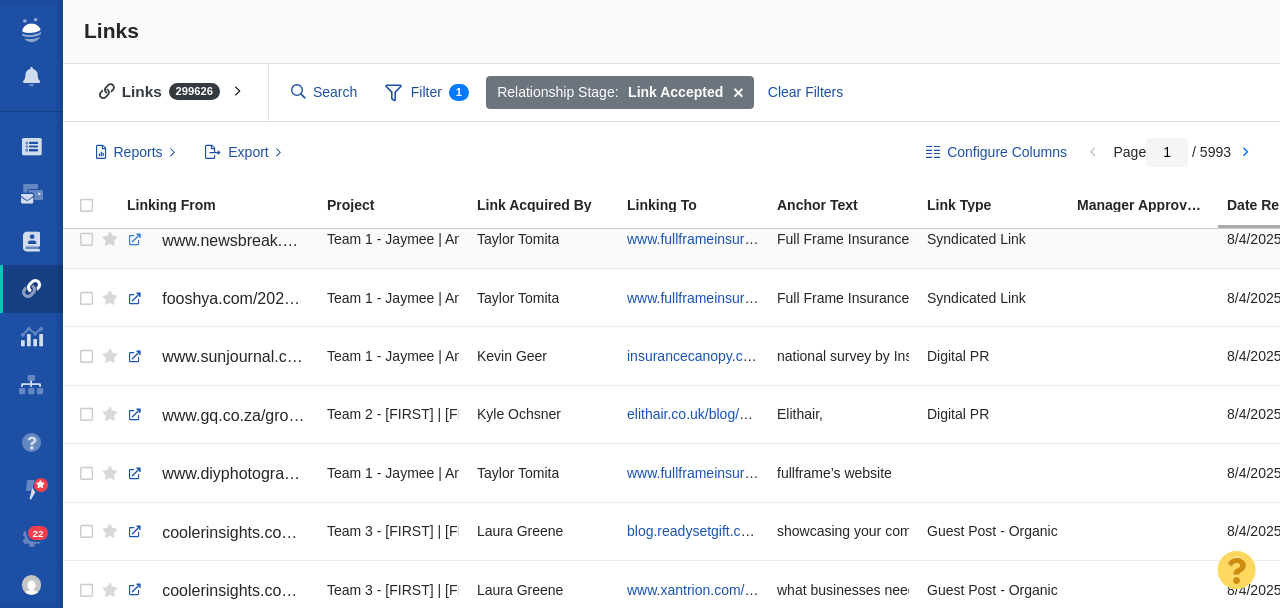click at bounding box center [135, 240] 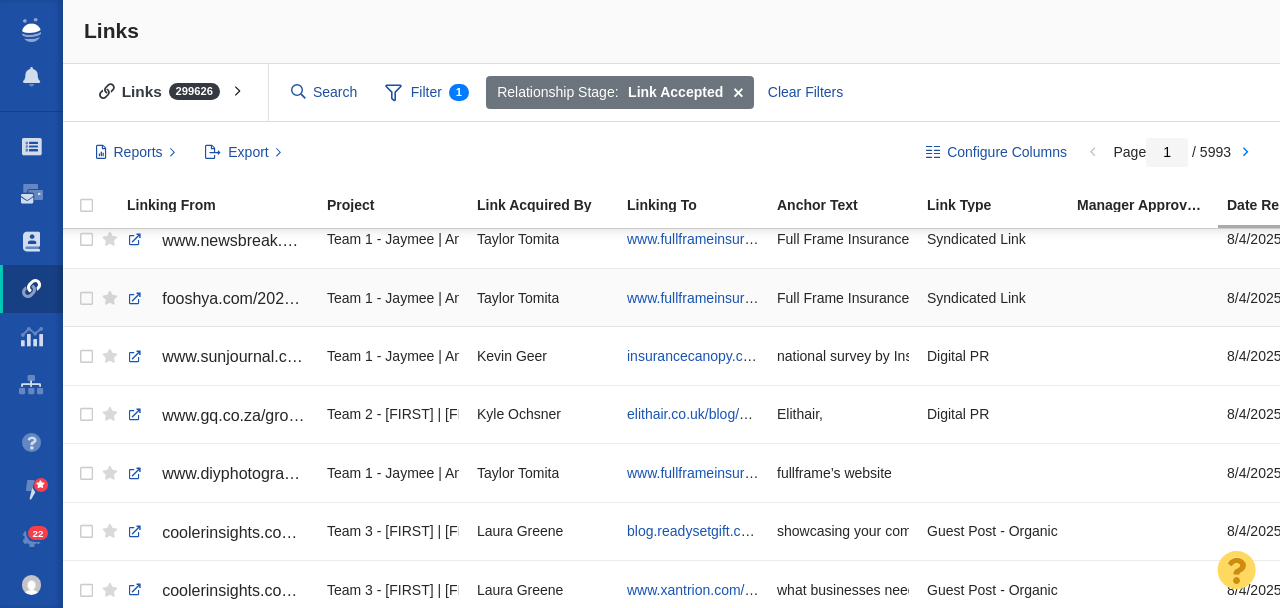 scroll, scrollTop: 18, scrollLeft: 193, axis: both 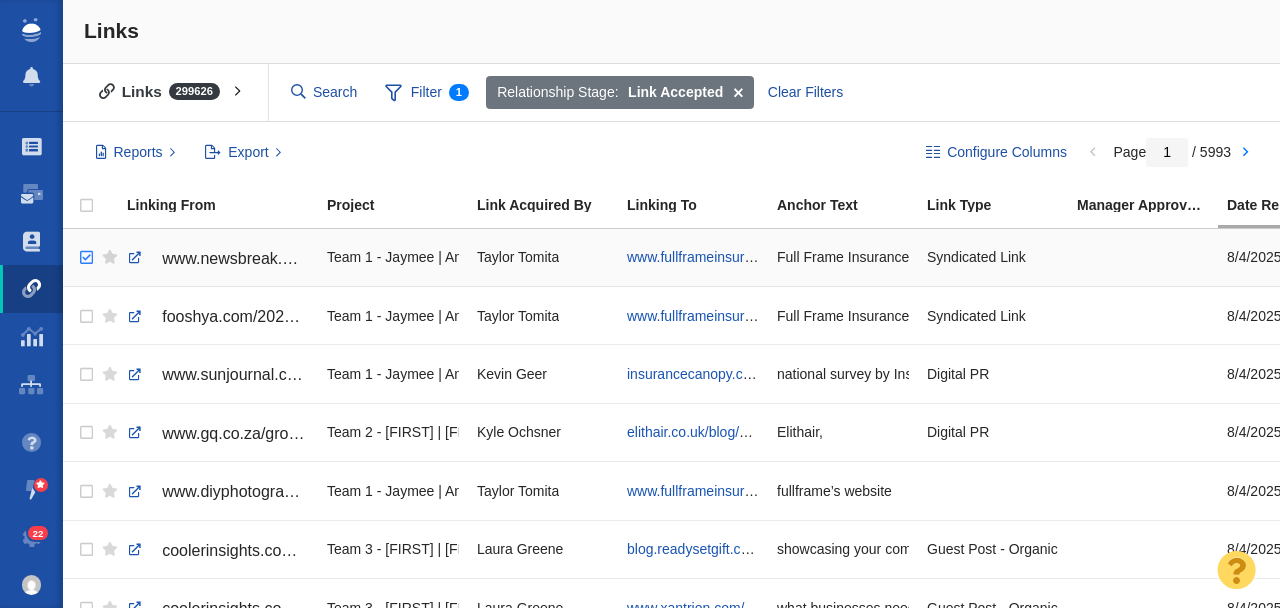 checkbox on "true" 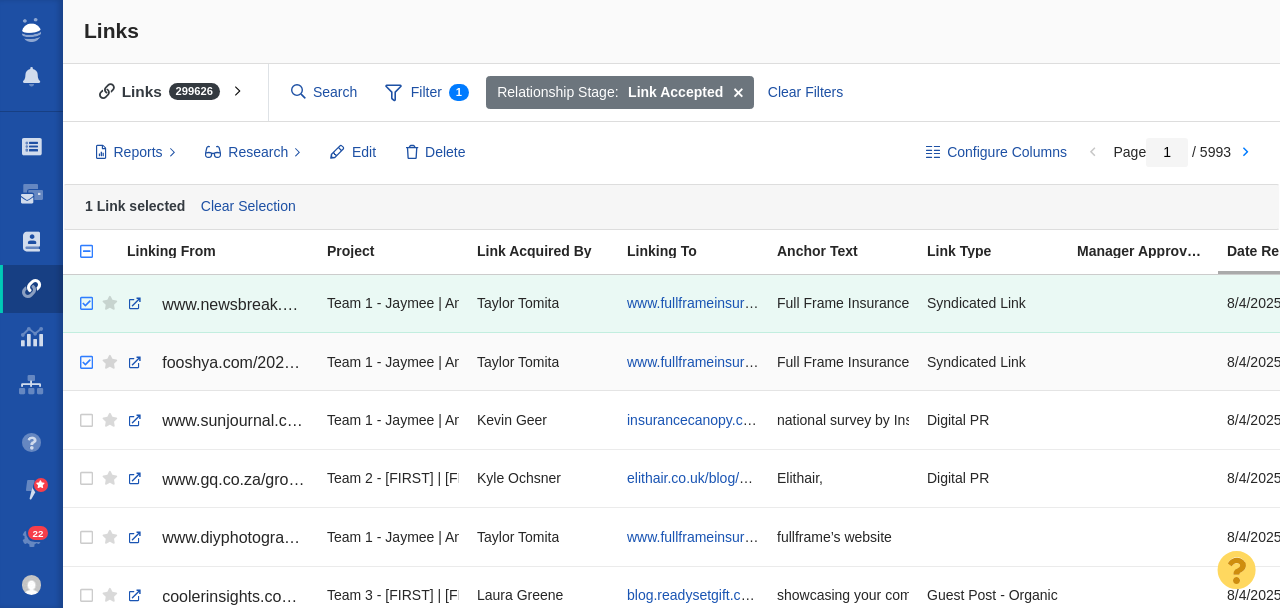 checkbox on "true" 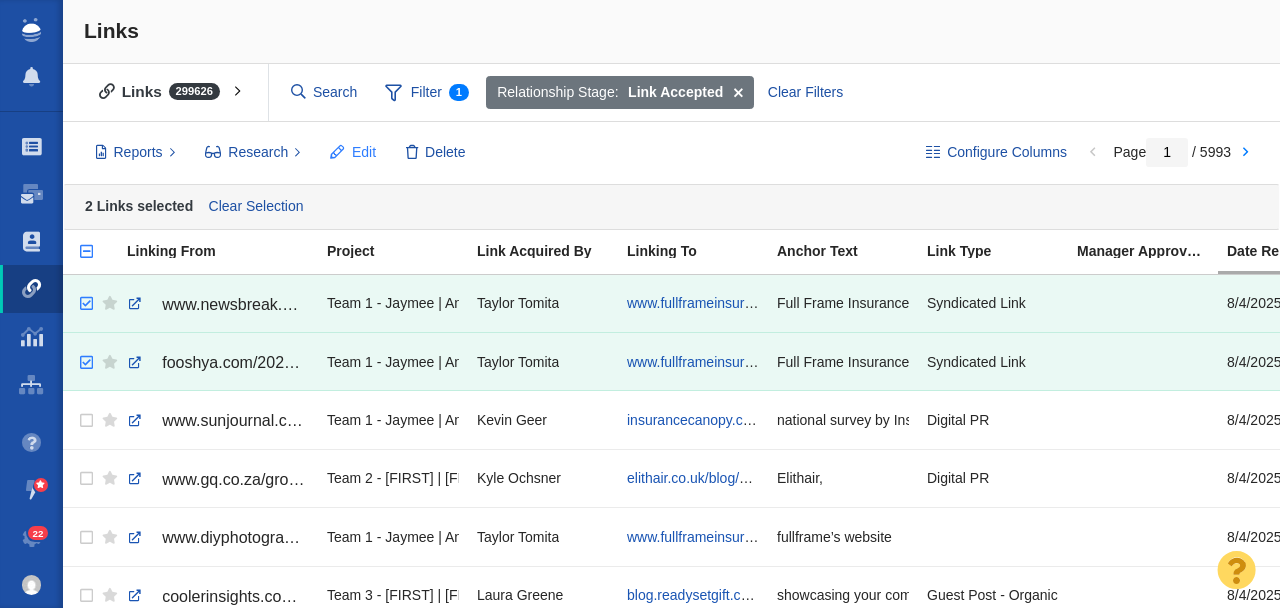 click on "Edit" at bounding box center [364, 152] 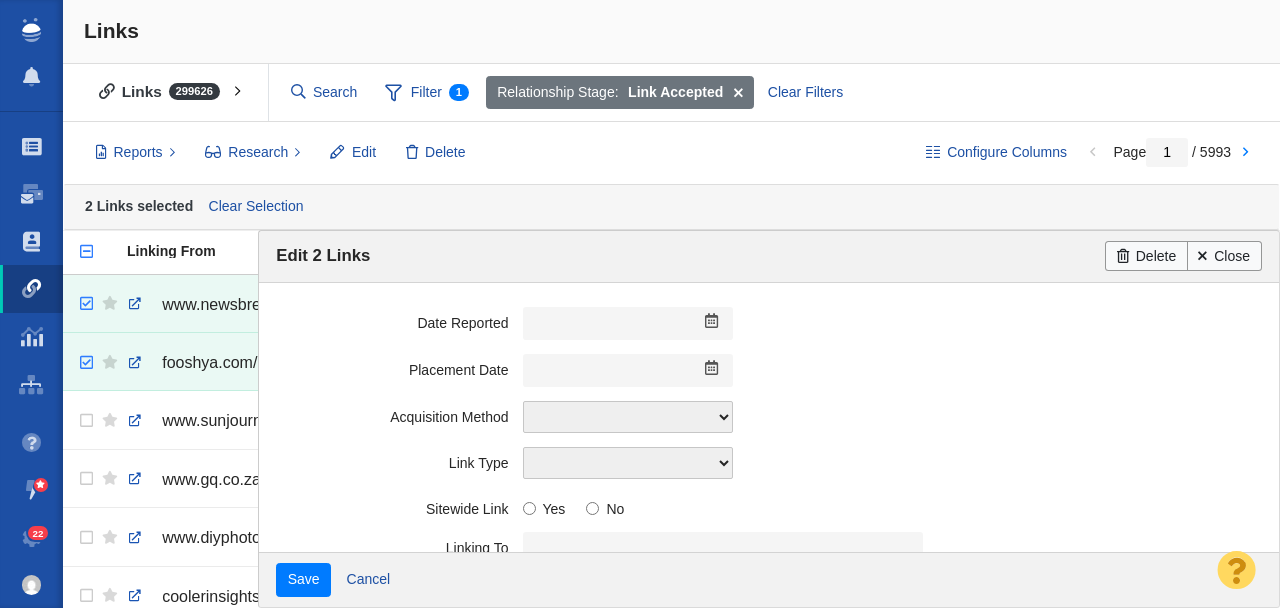 scroll, scrollTop: 554, scrollLeft: 0, axis: vertical 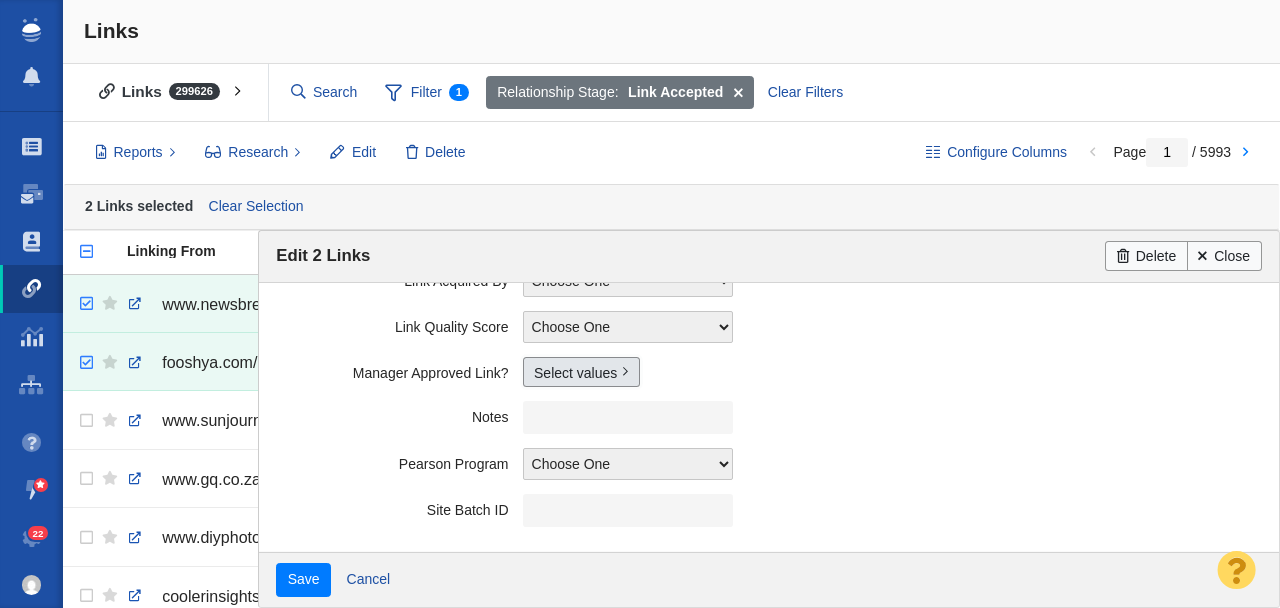 click on "Select values" at bounding box center (581, 372) 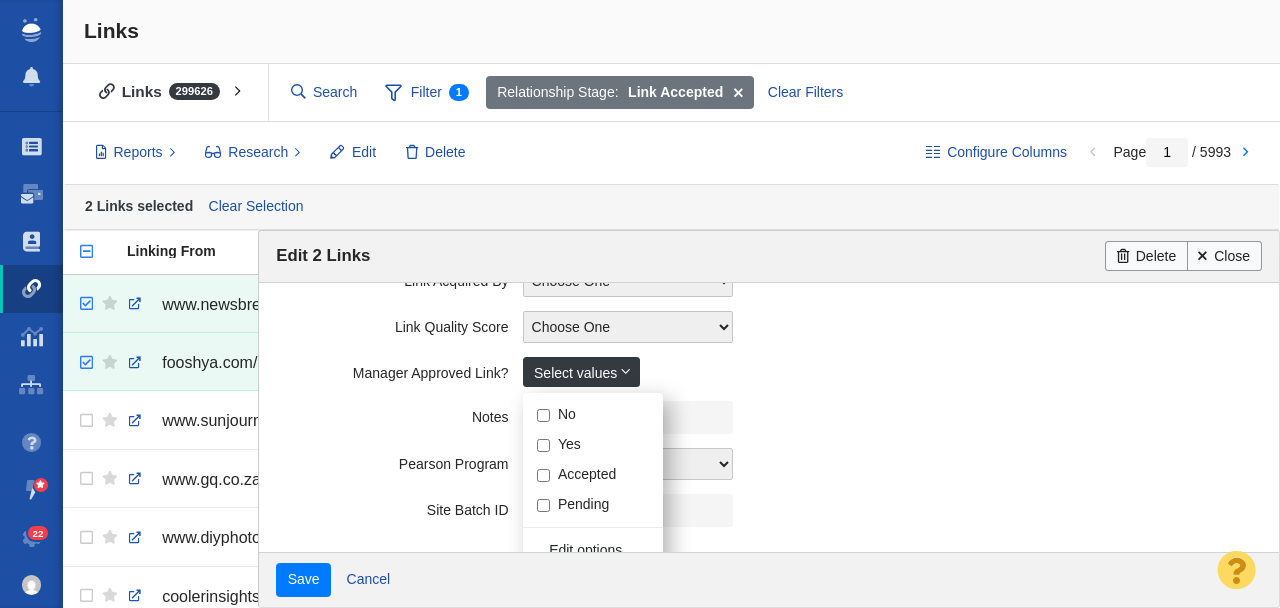 click on "Yes" at bounding box center (543, 445) 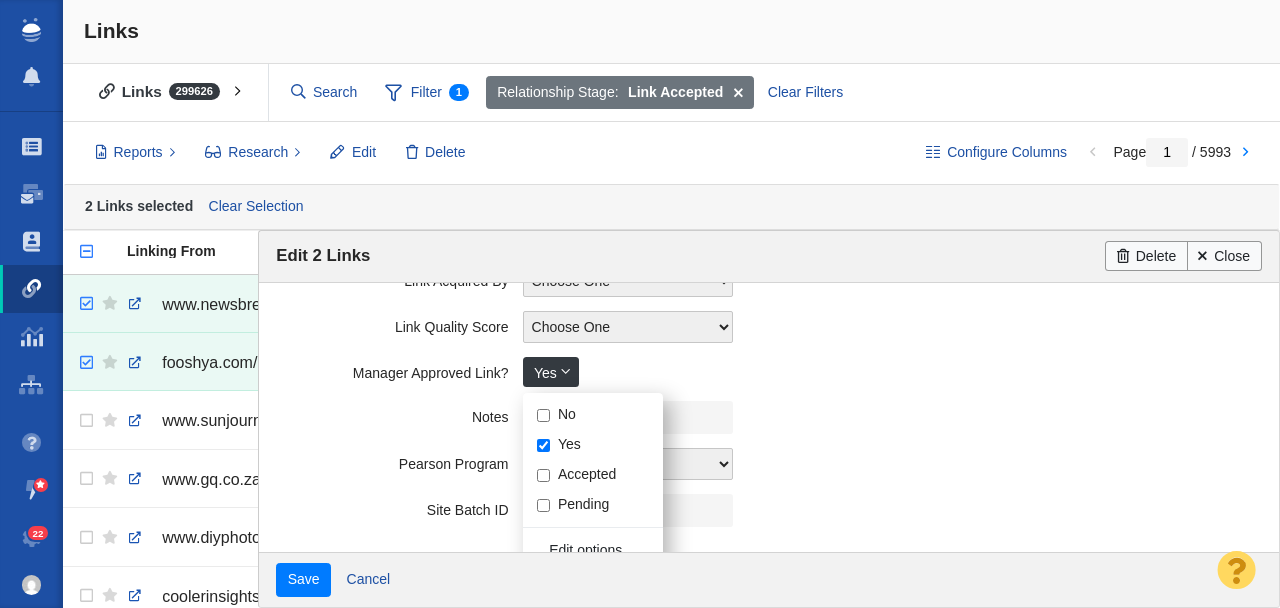 click on "Notes" at bounding box center (399, 413) 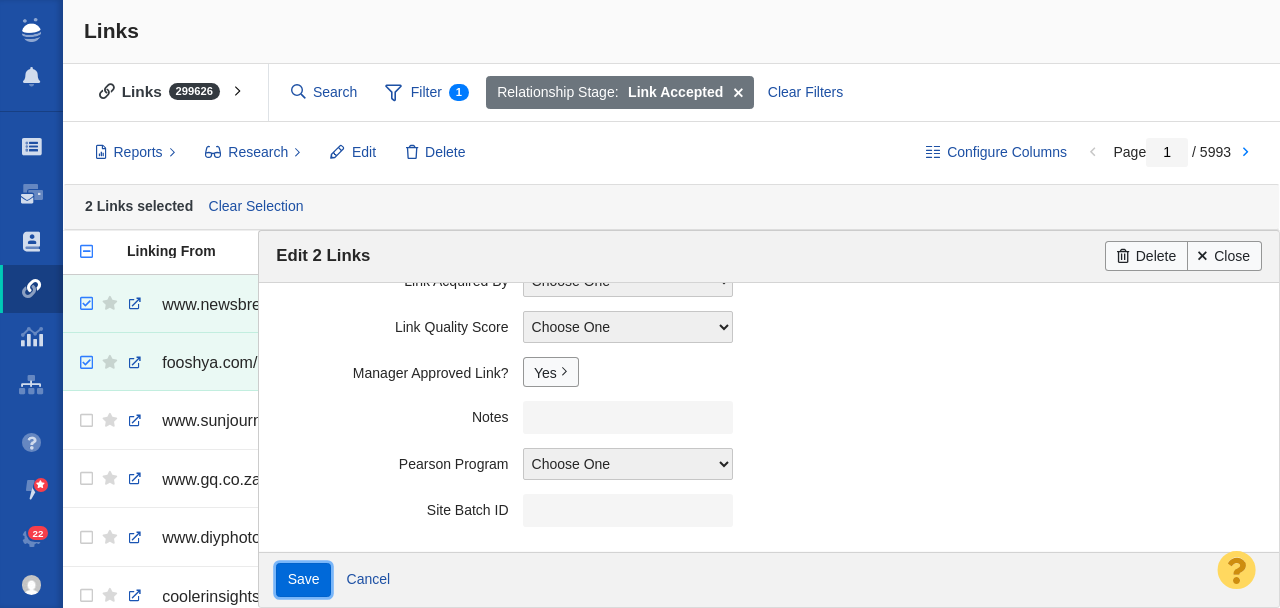 click on "Save" at bounding box center (303, 580) 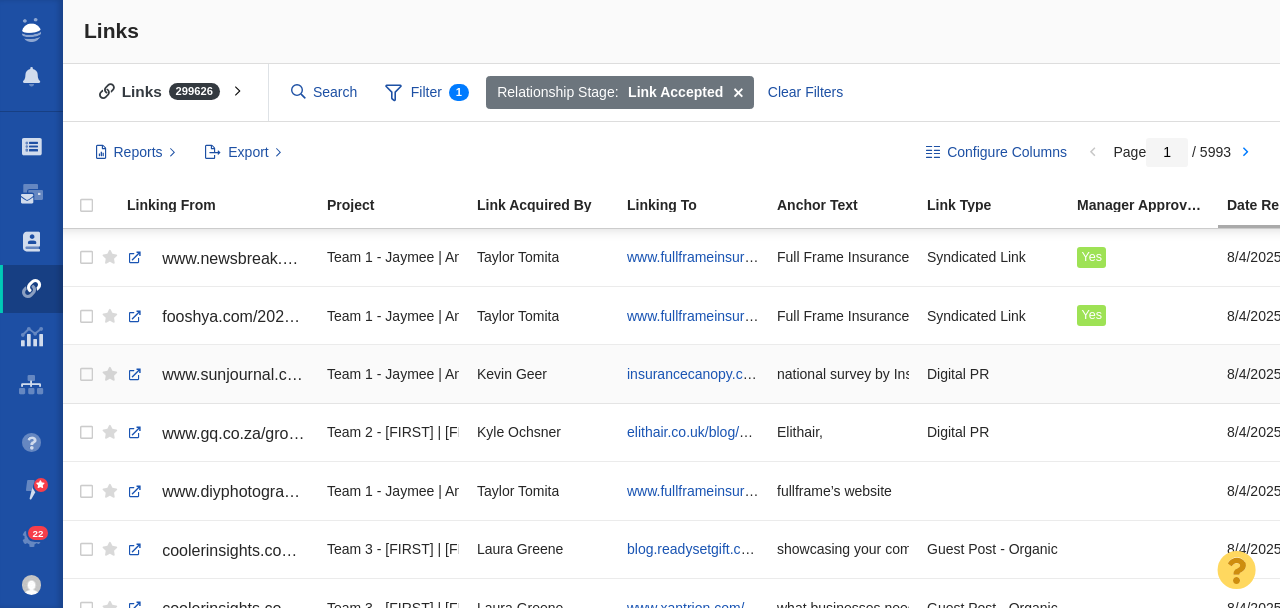 scroll, scrollTop: 0, scrollLeft: 105, axis: horizontal 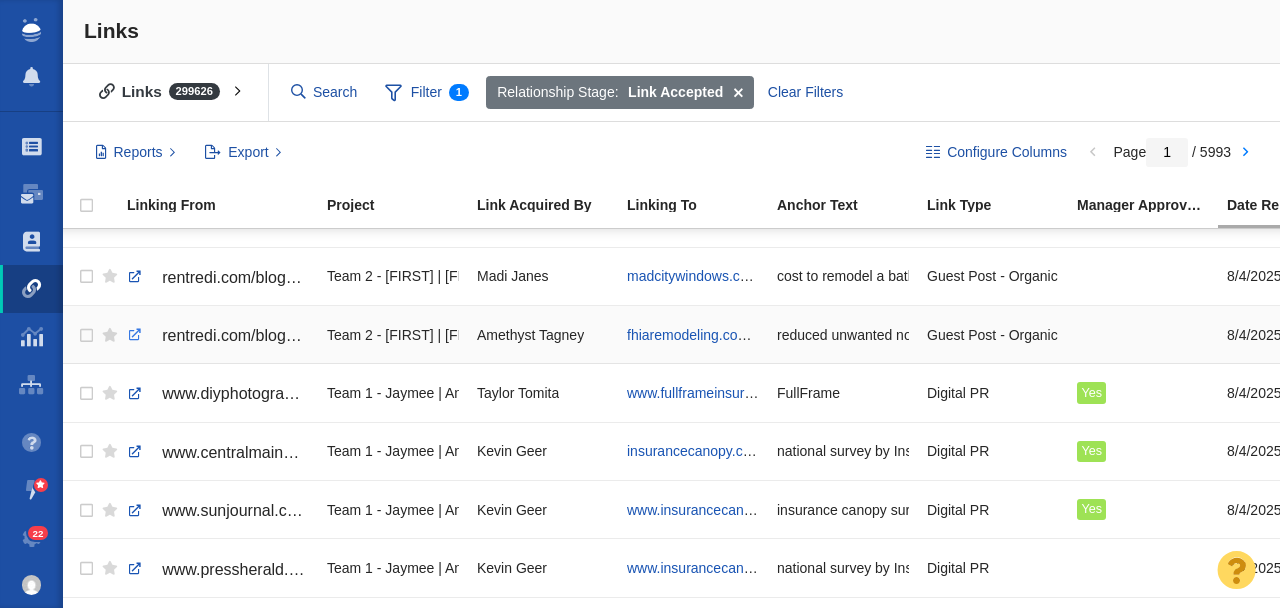 click at bounding box center [135, 335] 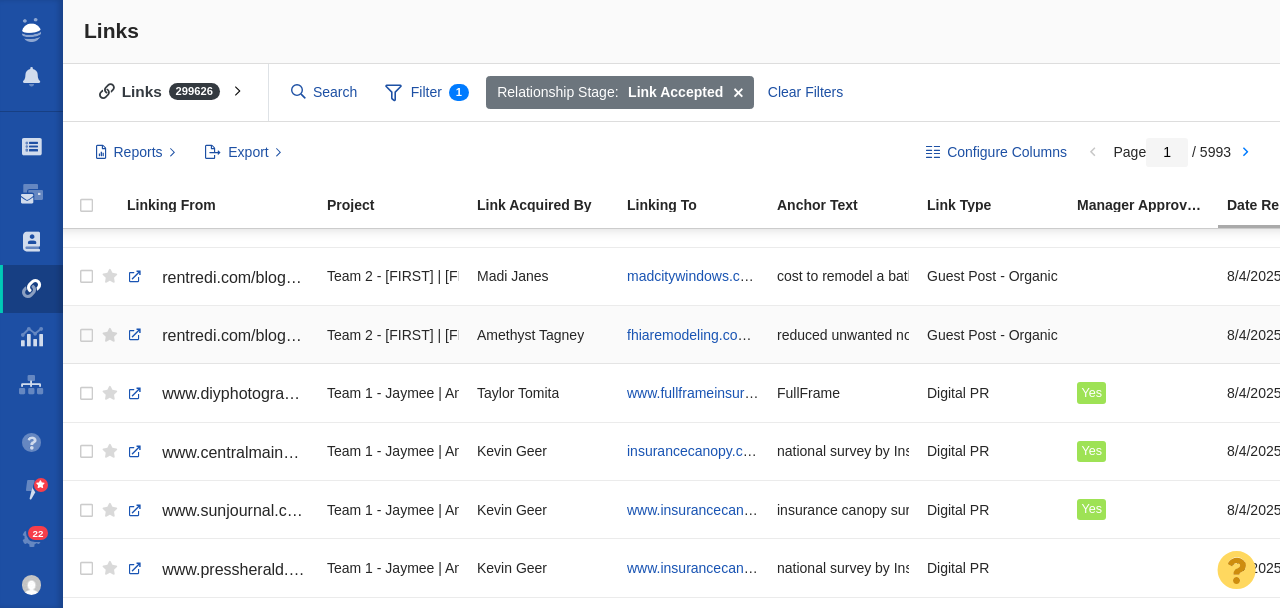 scroll, scrollTop: 565, scrollLeft: 71, axis: both 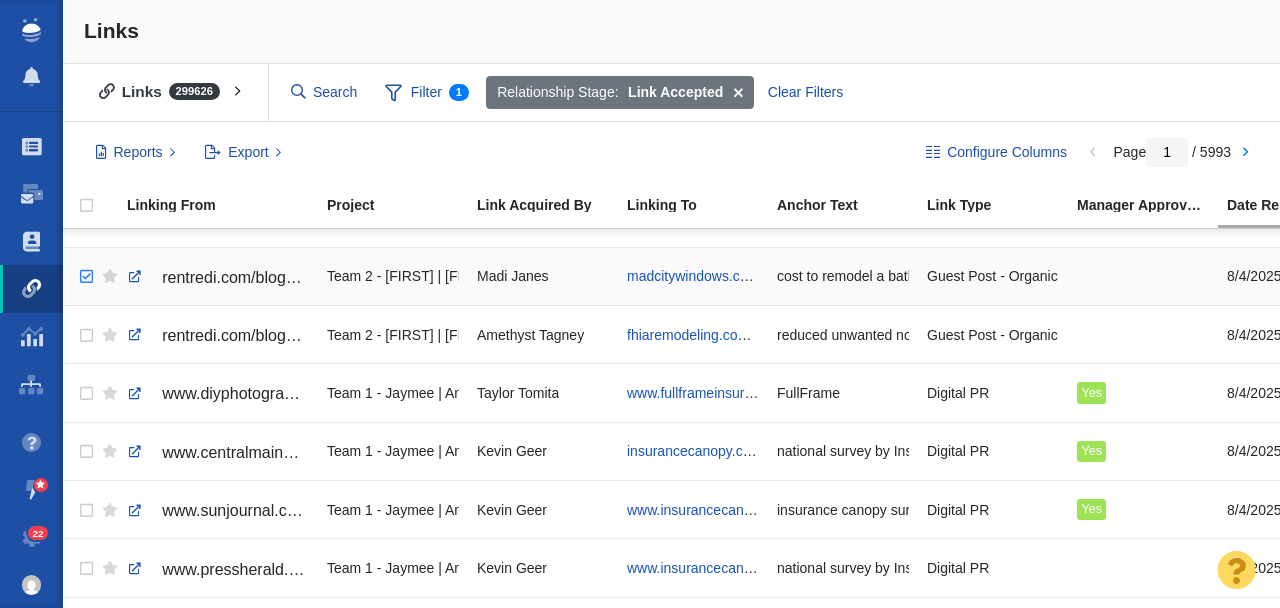 checkbox on "true" 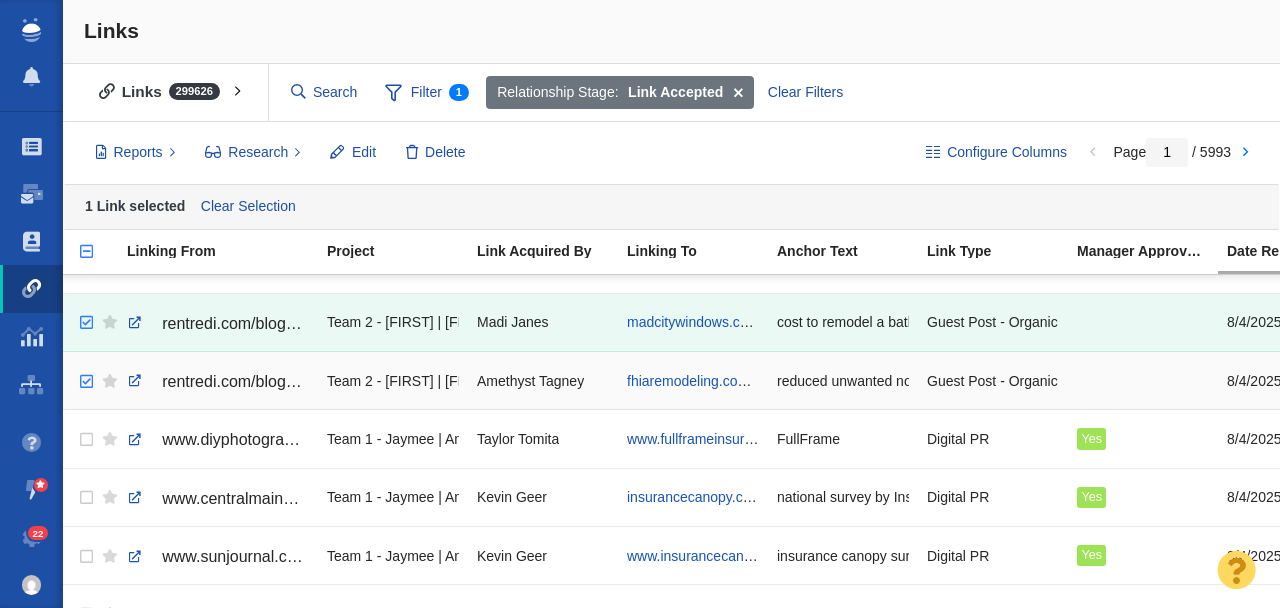 checkbox on "true" 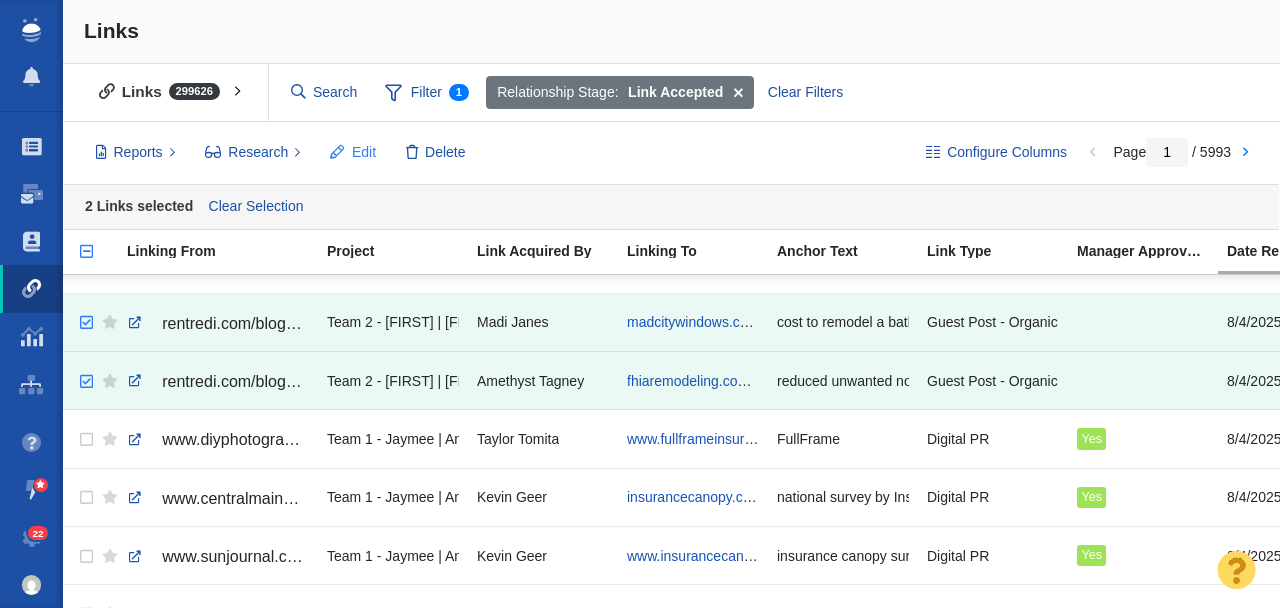click on "Edit" at bounding box center [364, 152] 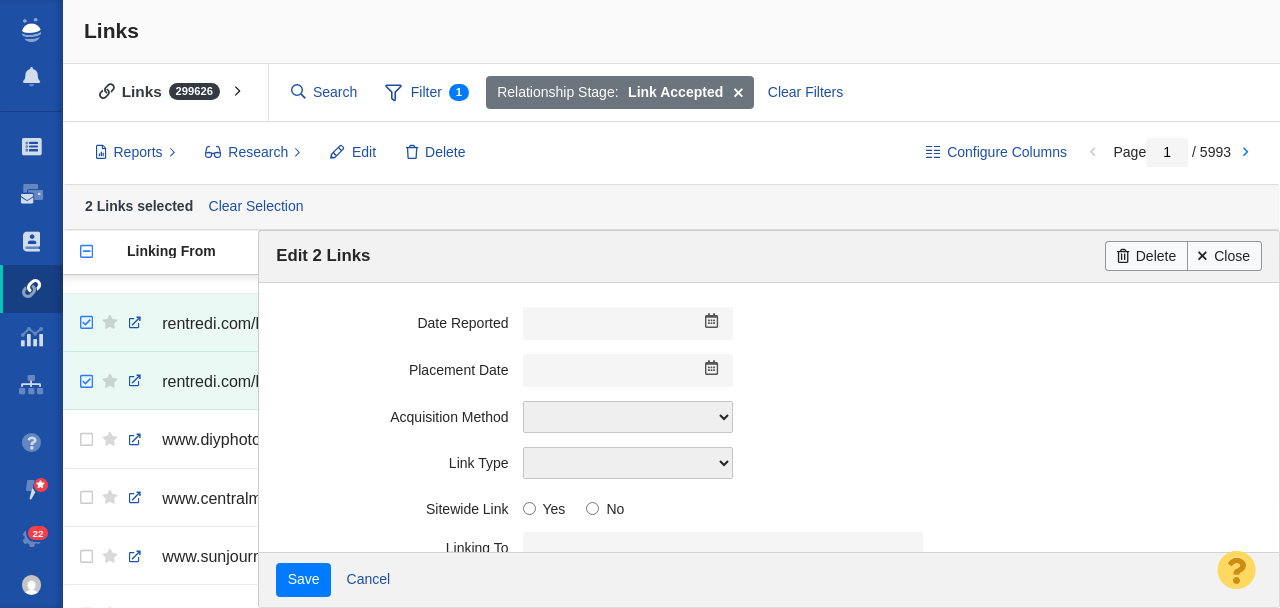 scroll, scrollTop: 554, scrollLeft: 0, axis: vertical 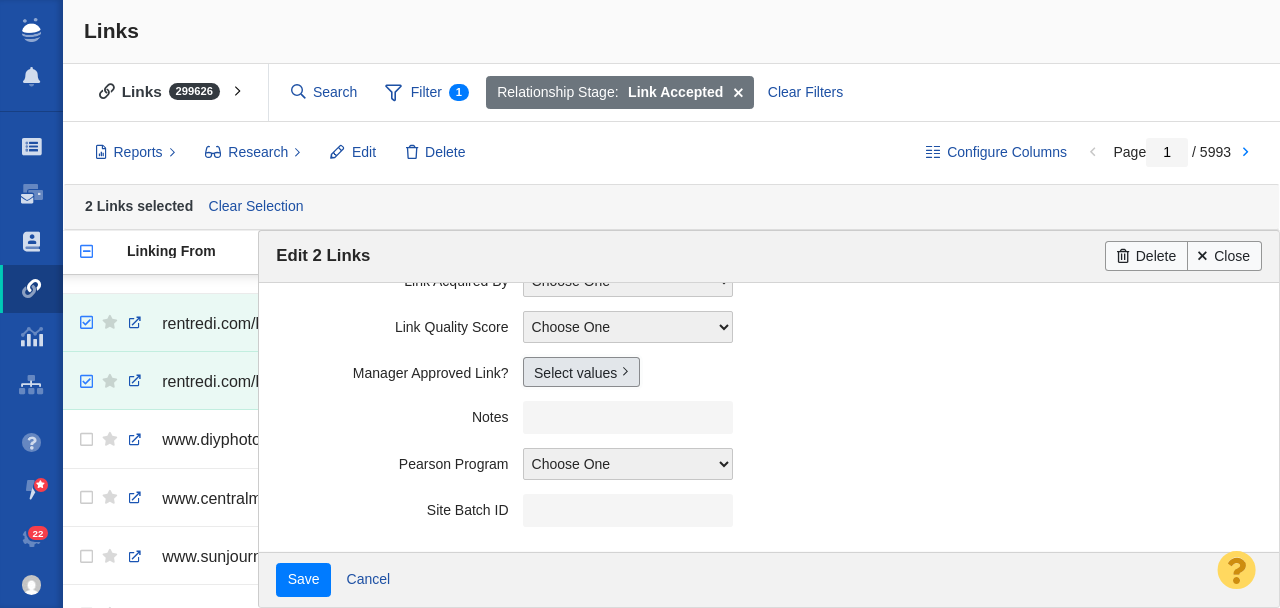 click on "Select values" at bounding box center [581, 372] 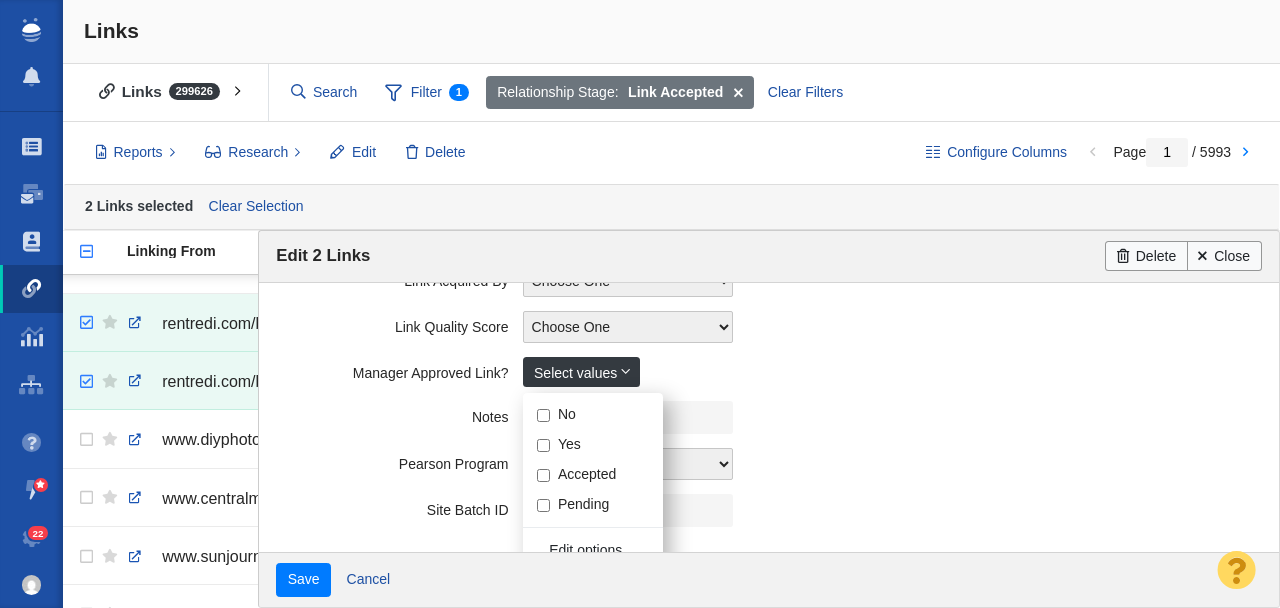 click on "Yes" at bounding box center [543, 445] 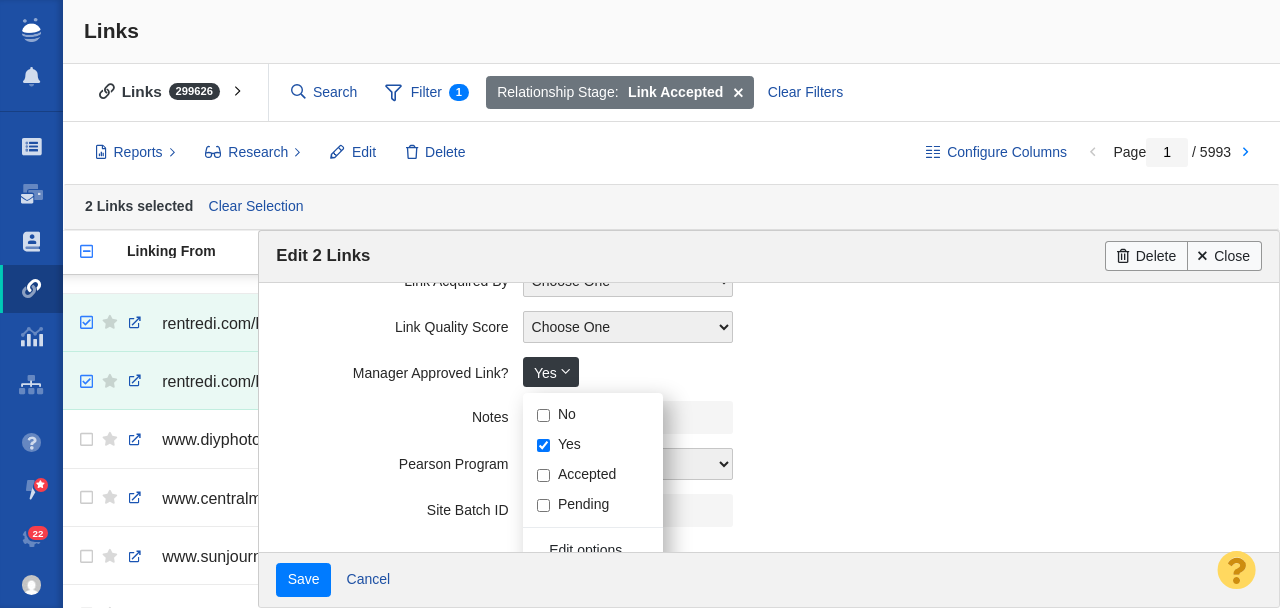 click on "Notes" at bounding box center [399, 413] 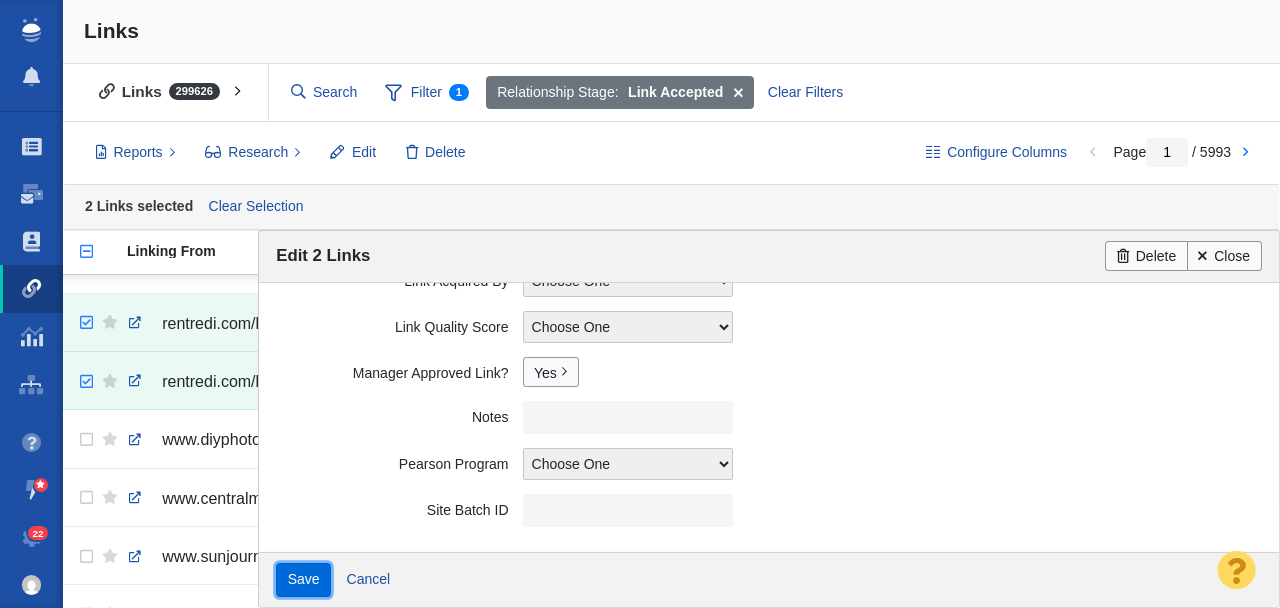 click on "Save" at bounding box center [303, 580] 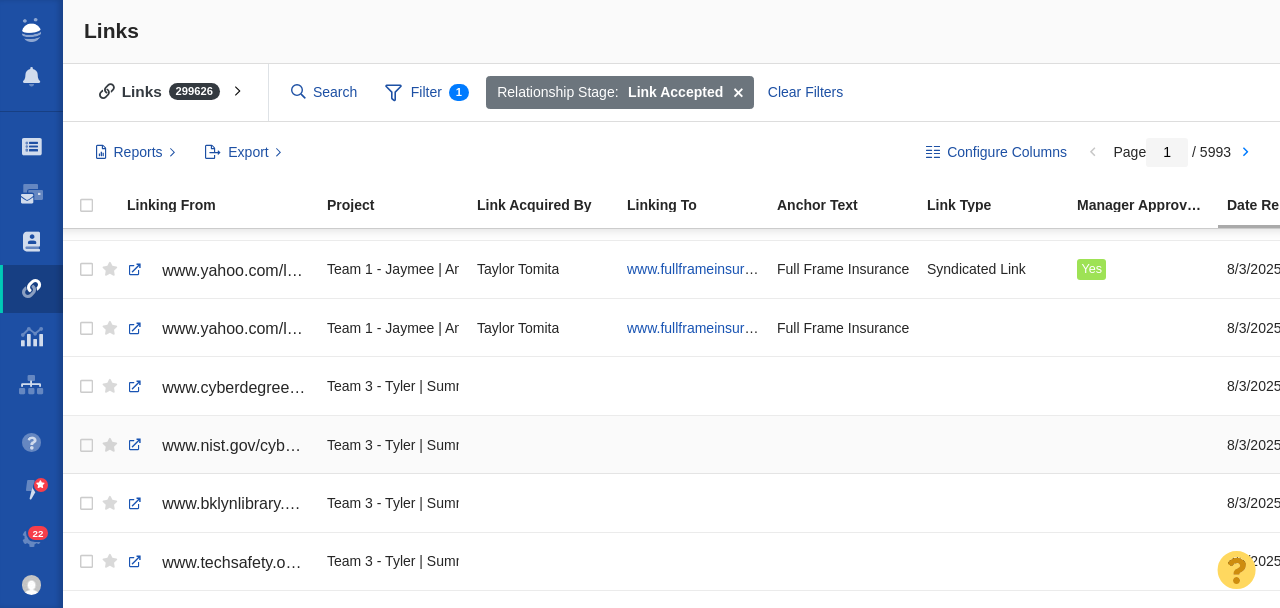 scroll, scrollTop: 1039, scrollLeft: 72, axis: both 